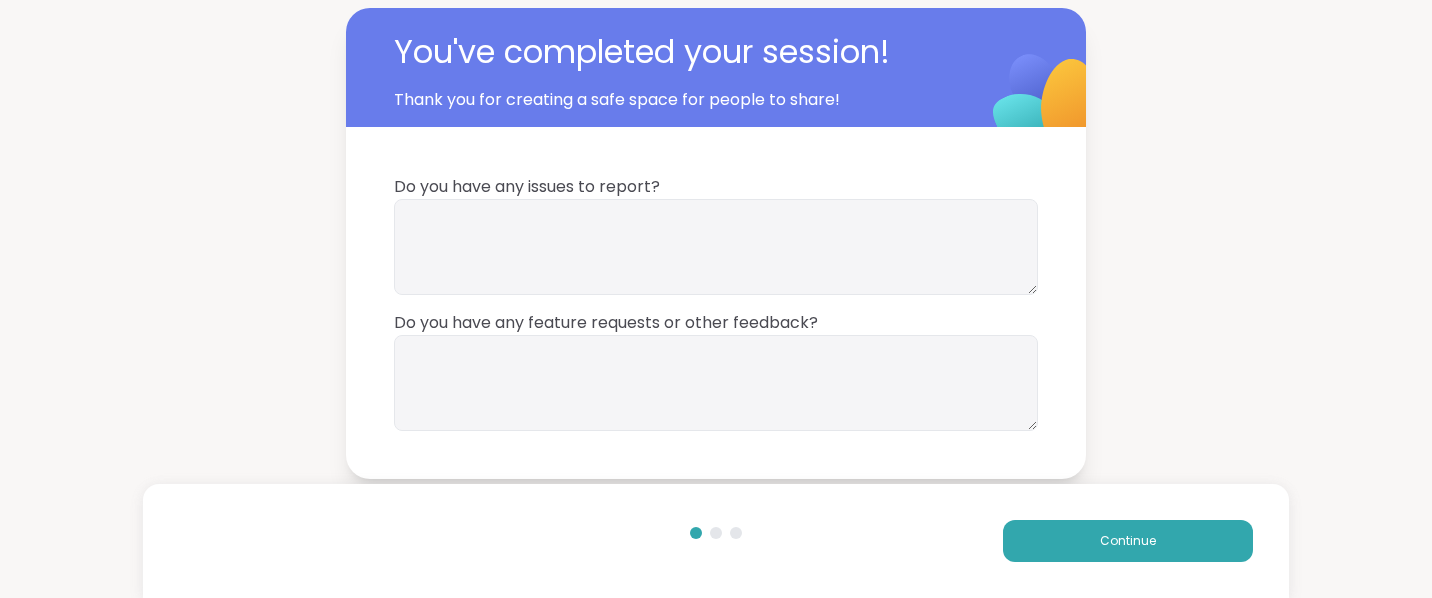 scroll, scrollTop: 0, scrollLeft: 0, axis: both 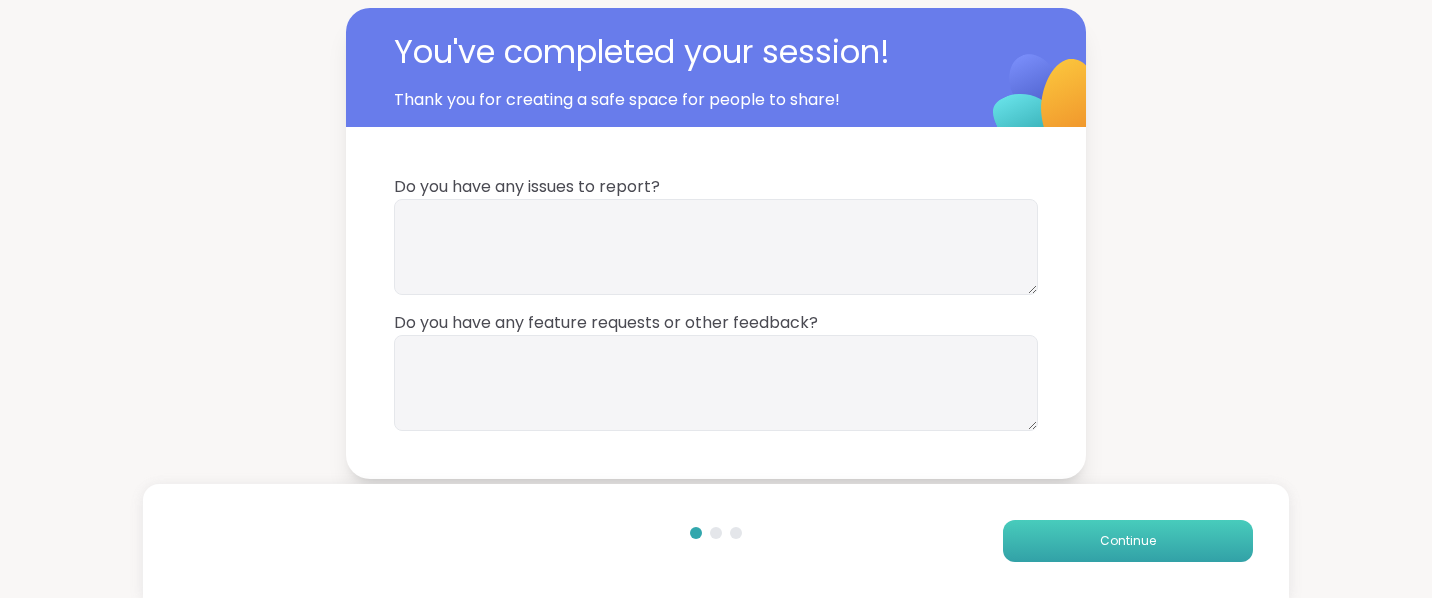 click on "Continue" at bounding box center (1128, 541) 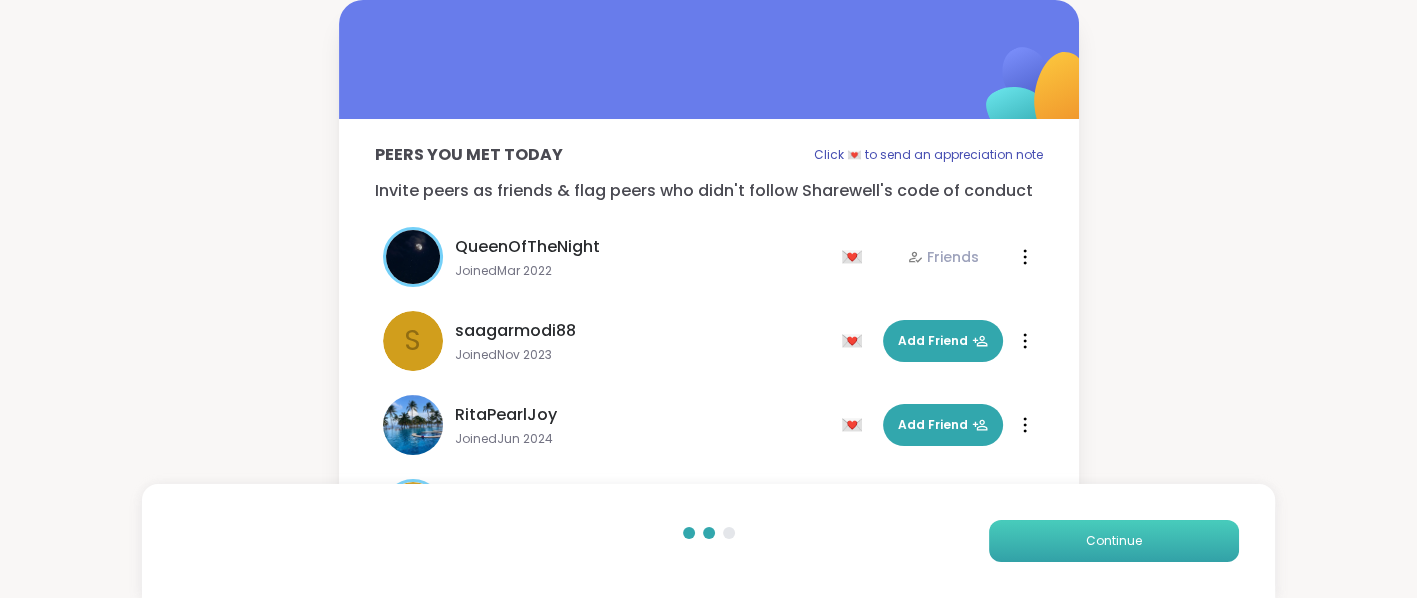 click on "Continue" at bounding box center (1114, 541) 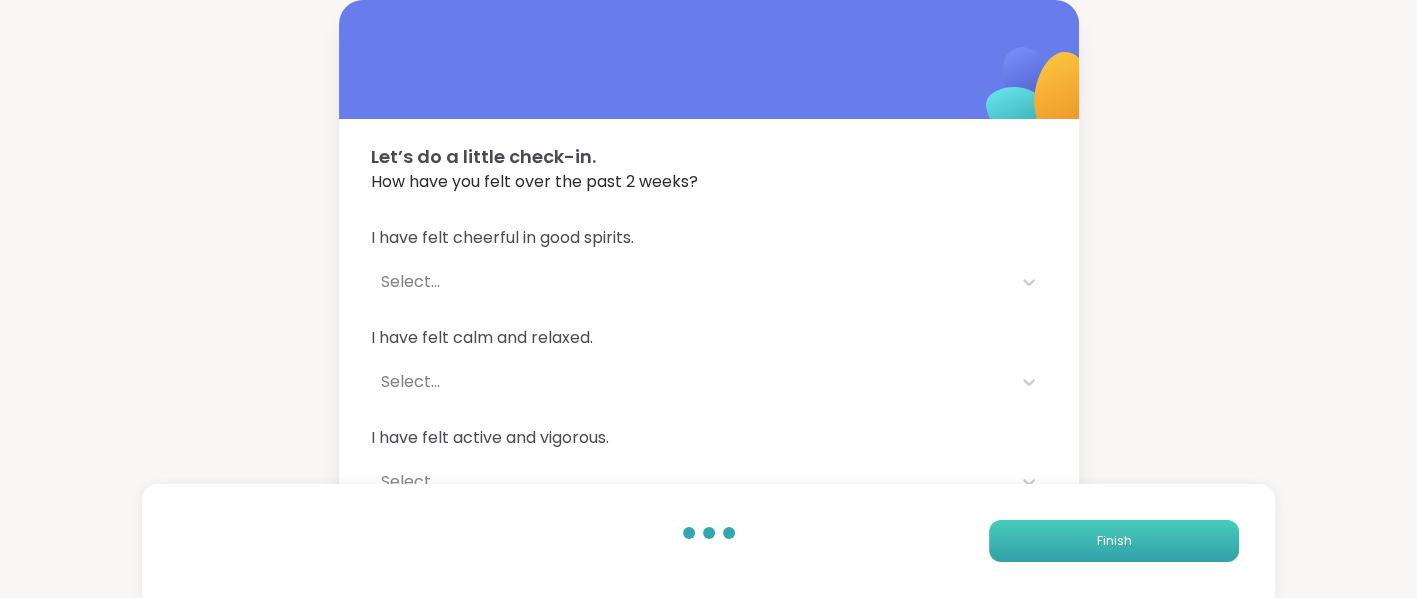 click on "Finish" at bounding box center (1114, 541) 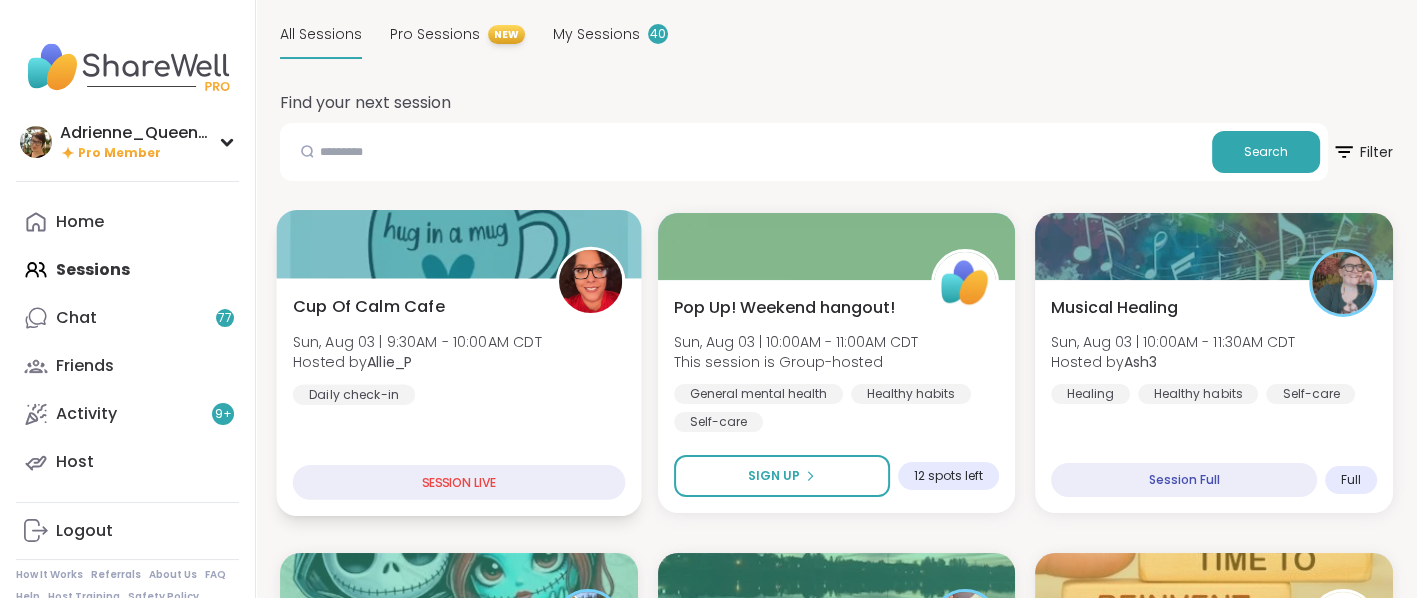 scroll, scrollTop: 100, scrollLeft: 0, axis: vertical 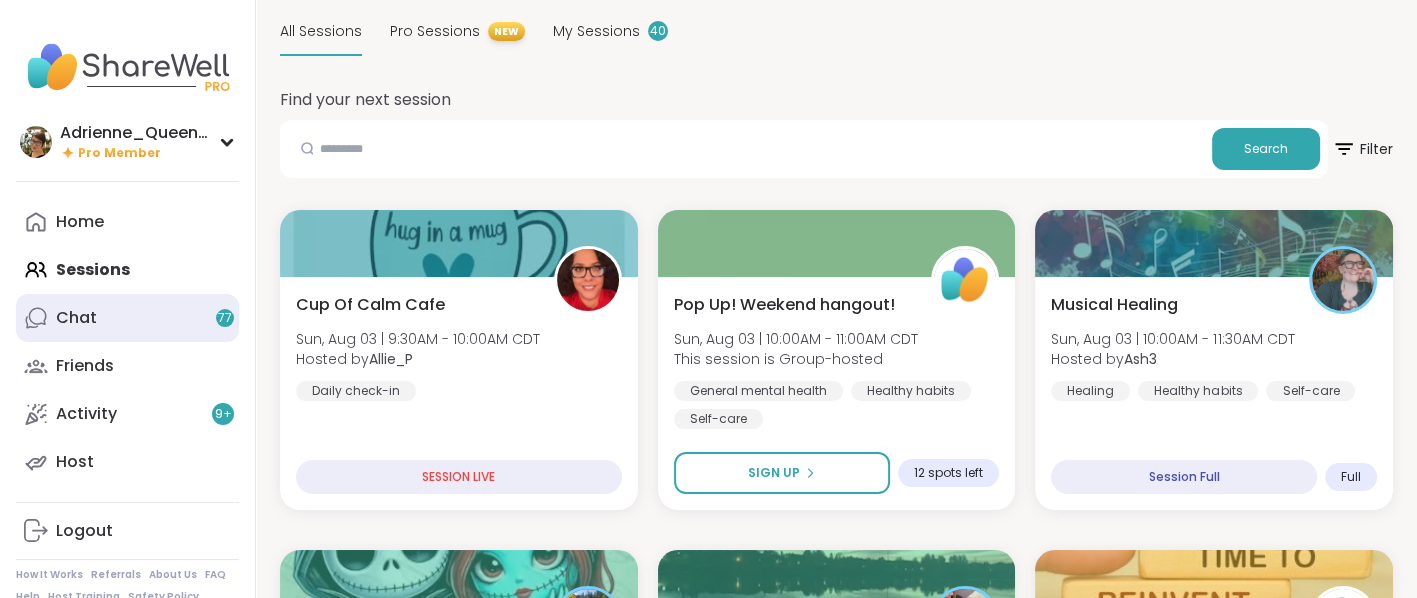 click on "Chat 77" at bounding box center [76, 318] 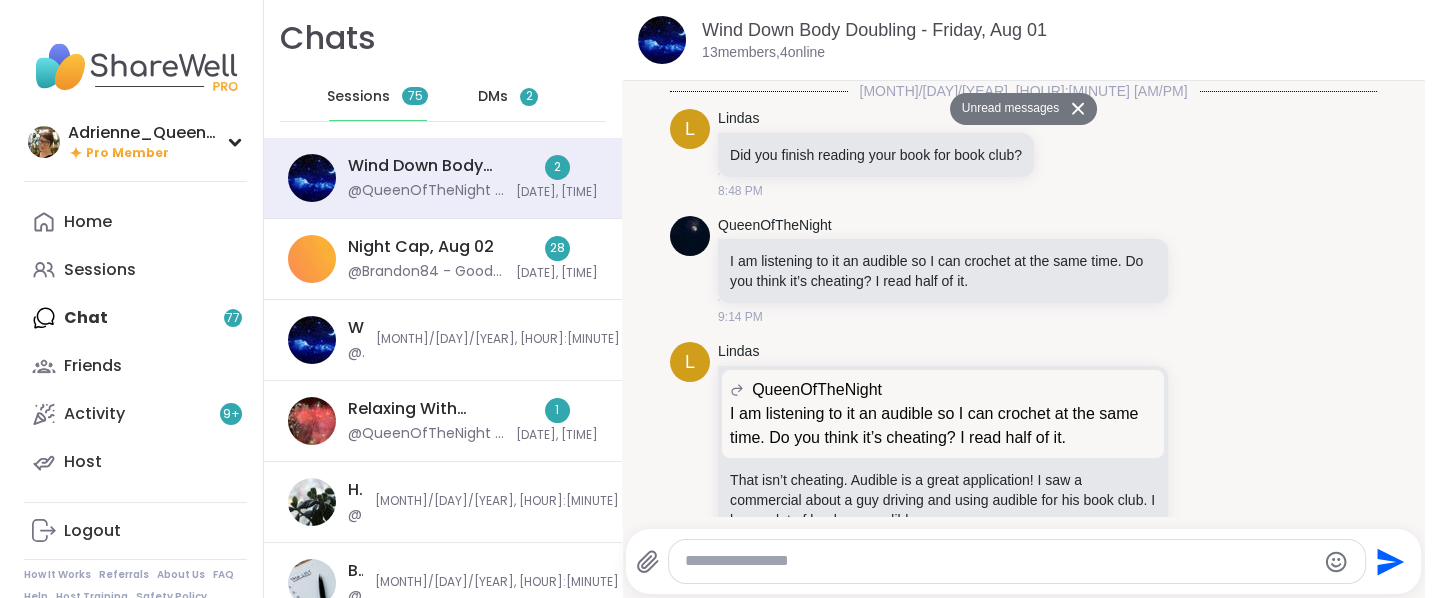 scroll, scrollTop: 0, scrollLeft: 0, axis: both 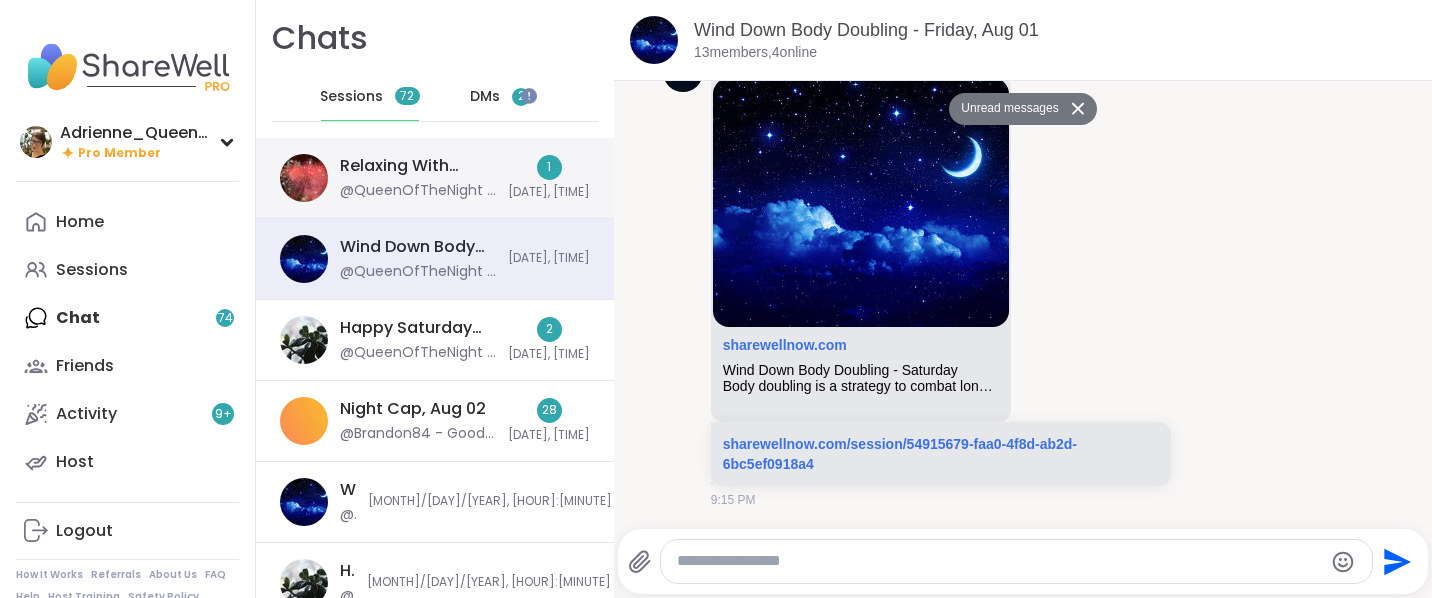 click on "Relaxing With Friends: [DAY_OF_WEEK] Night Fun!, [MONTH] [DAY] @[USERNAME] - [URL]" at bounding box center [418, 178] 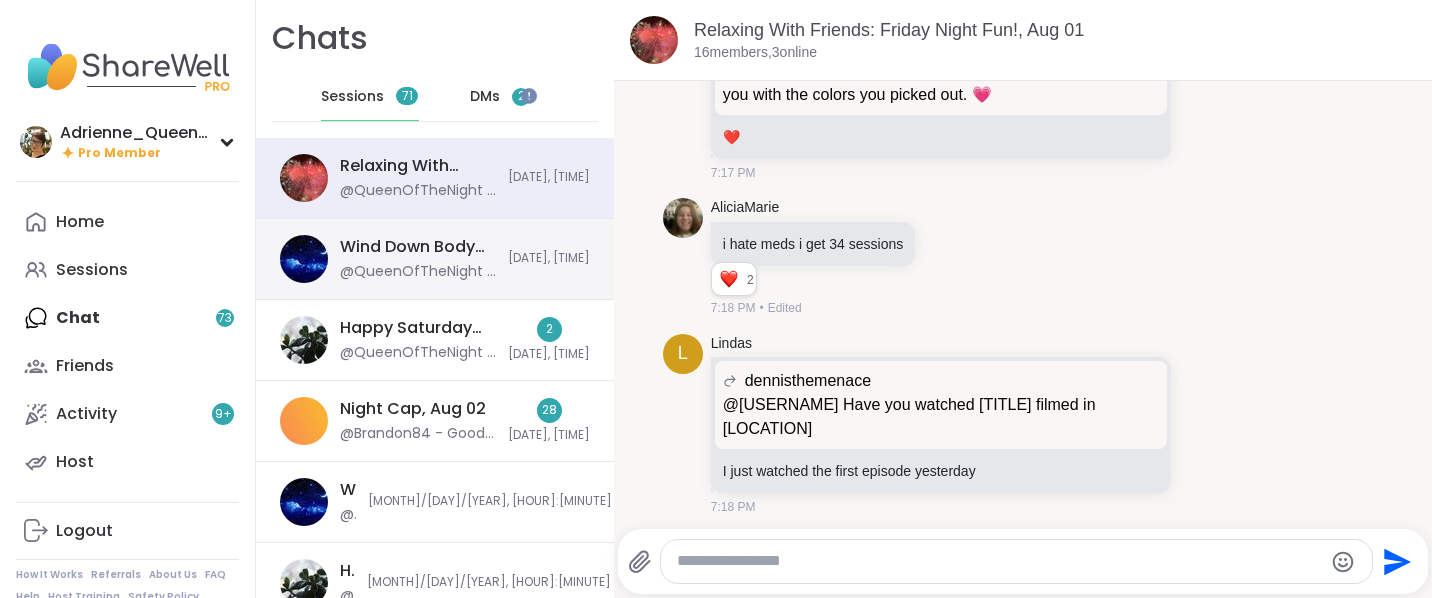 scroll, scrollTop: 13918, scrollLeft: 0, axis: vertical 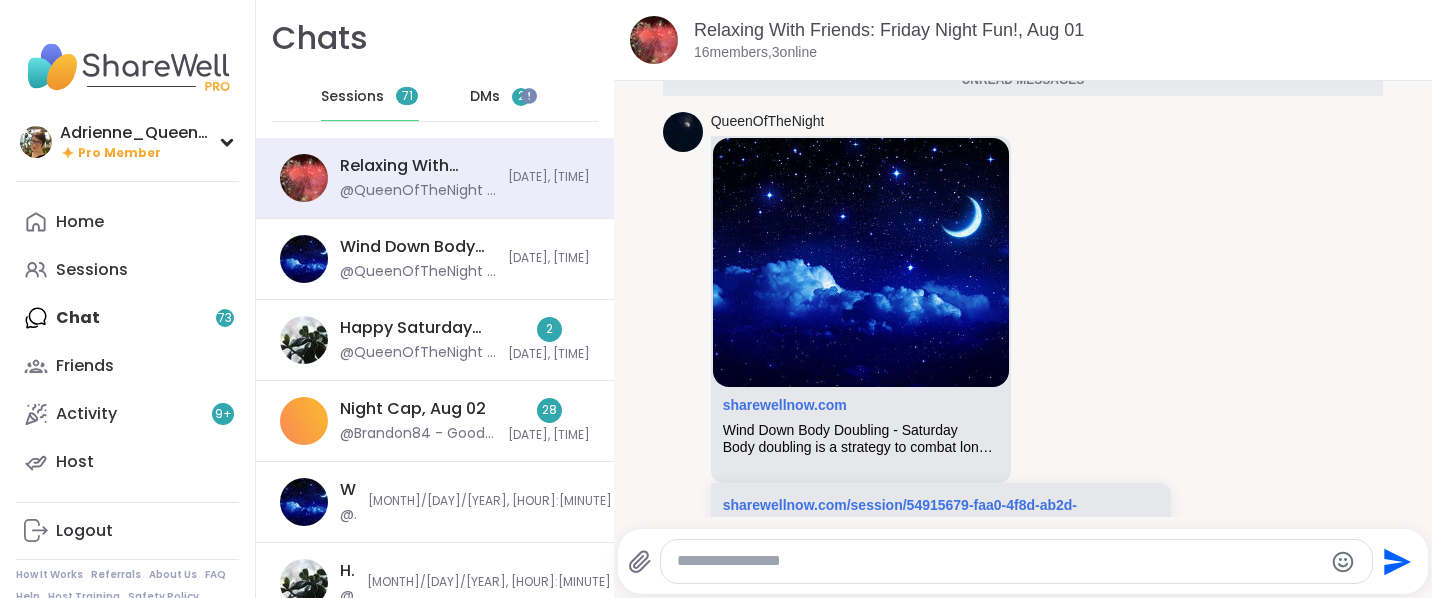 click on "DMs" at bounding box center (485, 97) 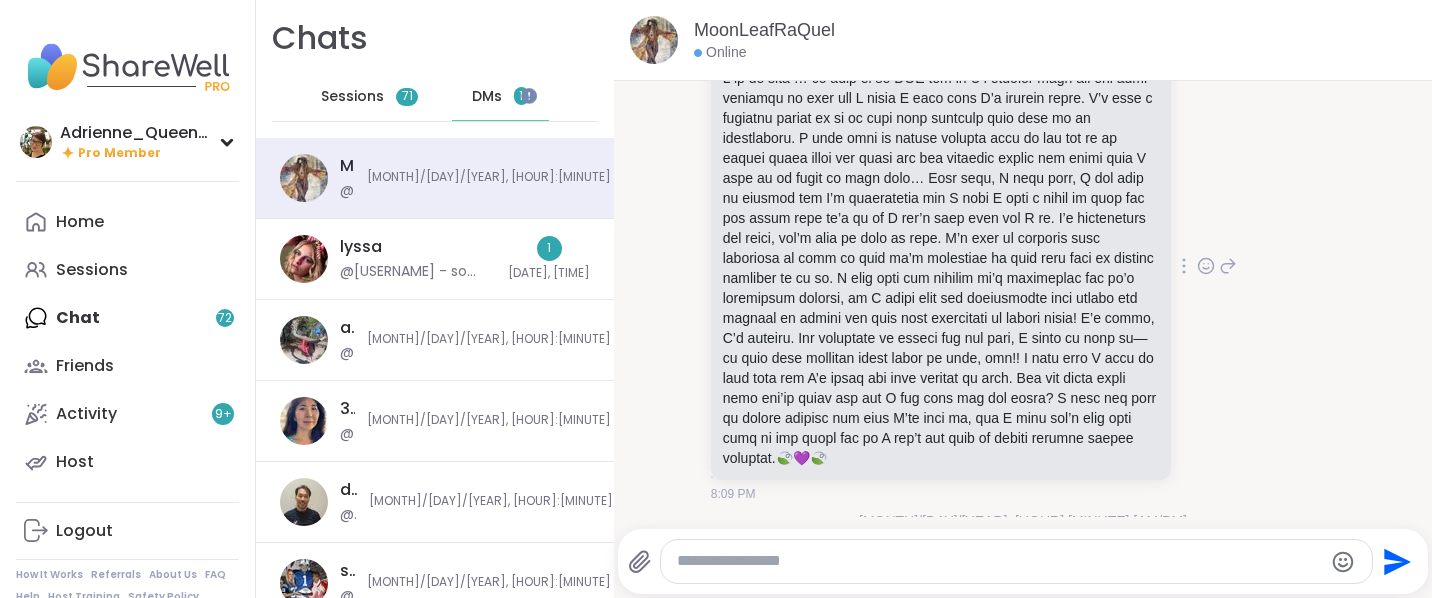 scroll, scrollTop: 600, scrollLeft: 0, axis: vertical 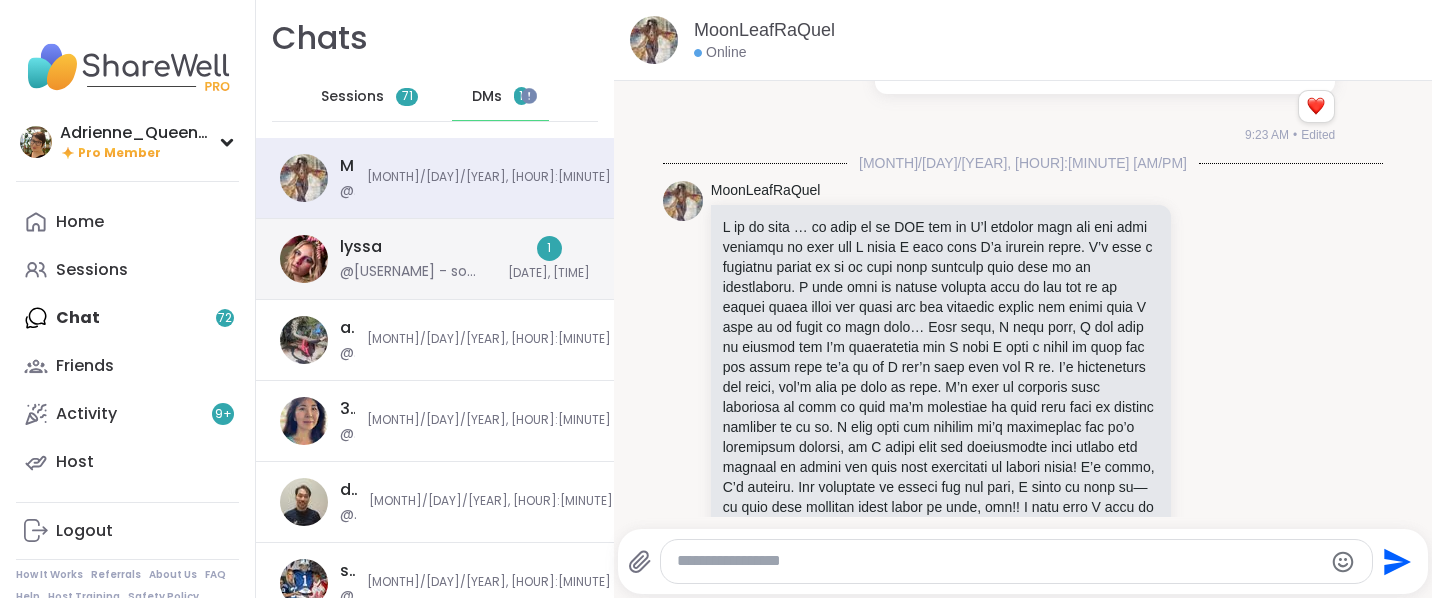 click on "@[USERNAME] - so sorry i never saw this ive been having horrible tec issues havent been able to enter sessions and camera isnt wokring" at bounding box center [418, 272] 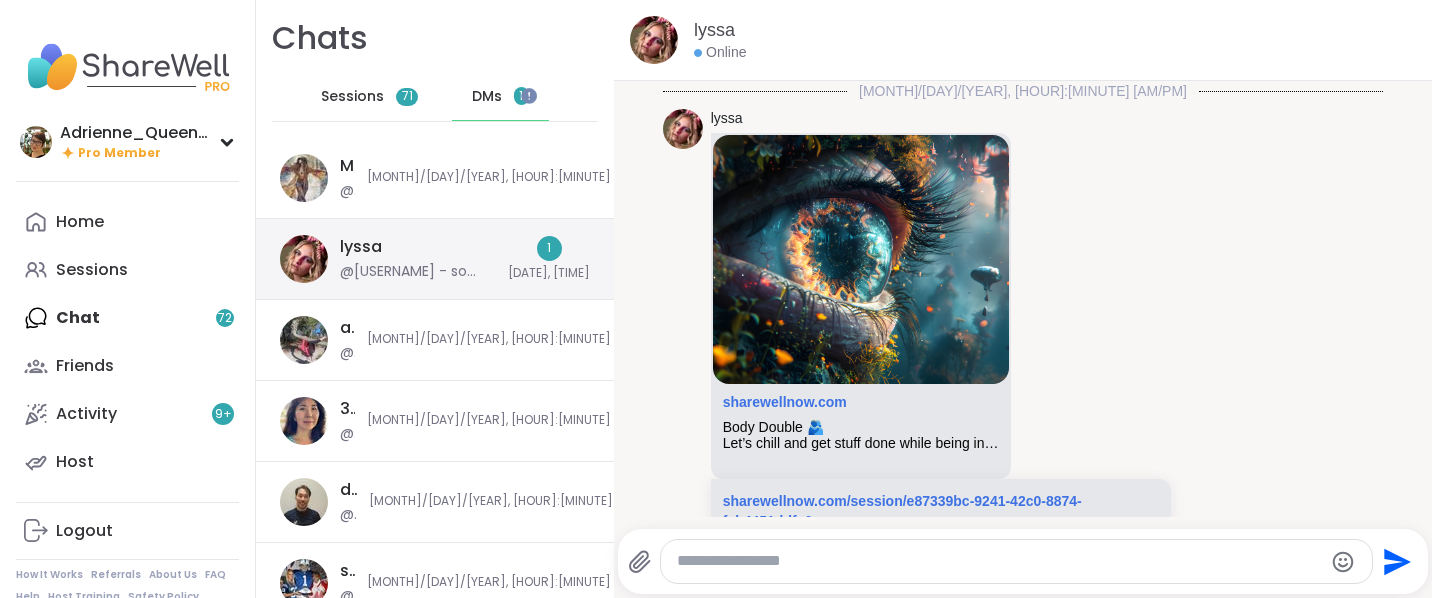 scroll, scrollTop: 2746, scrollLeft: 0, axis: vertical 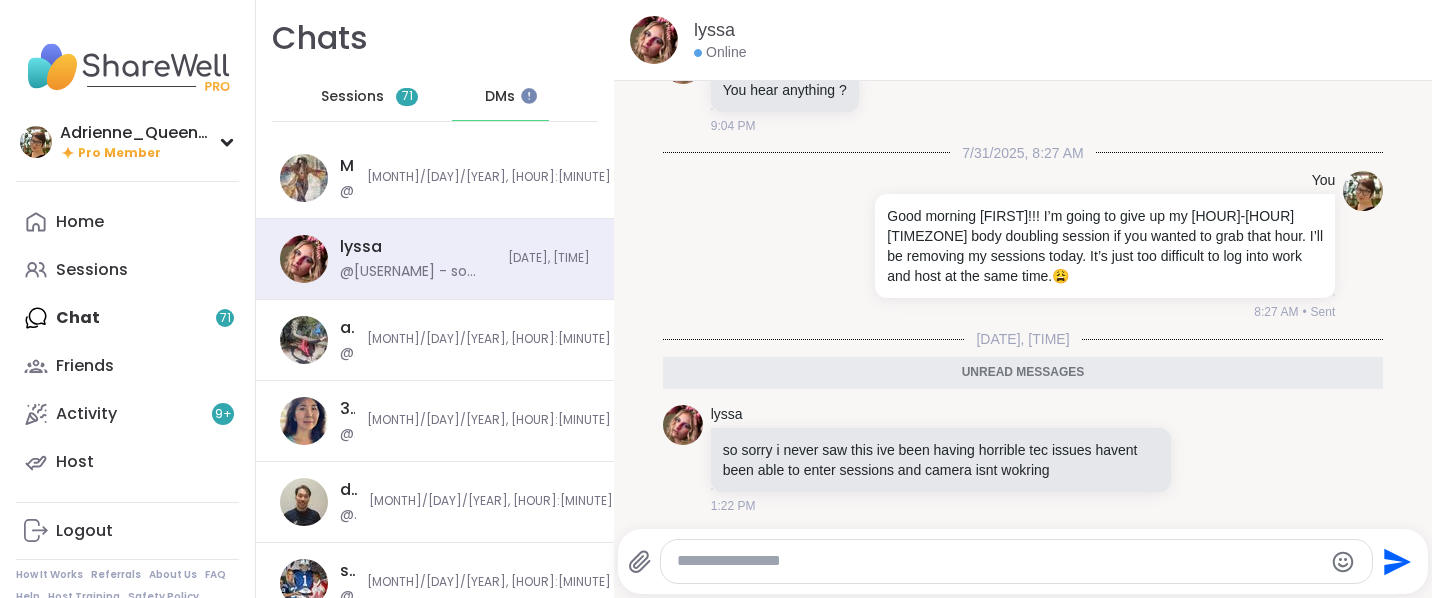 click on "Sessions 71" at bounding box center (370, 97) 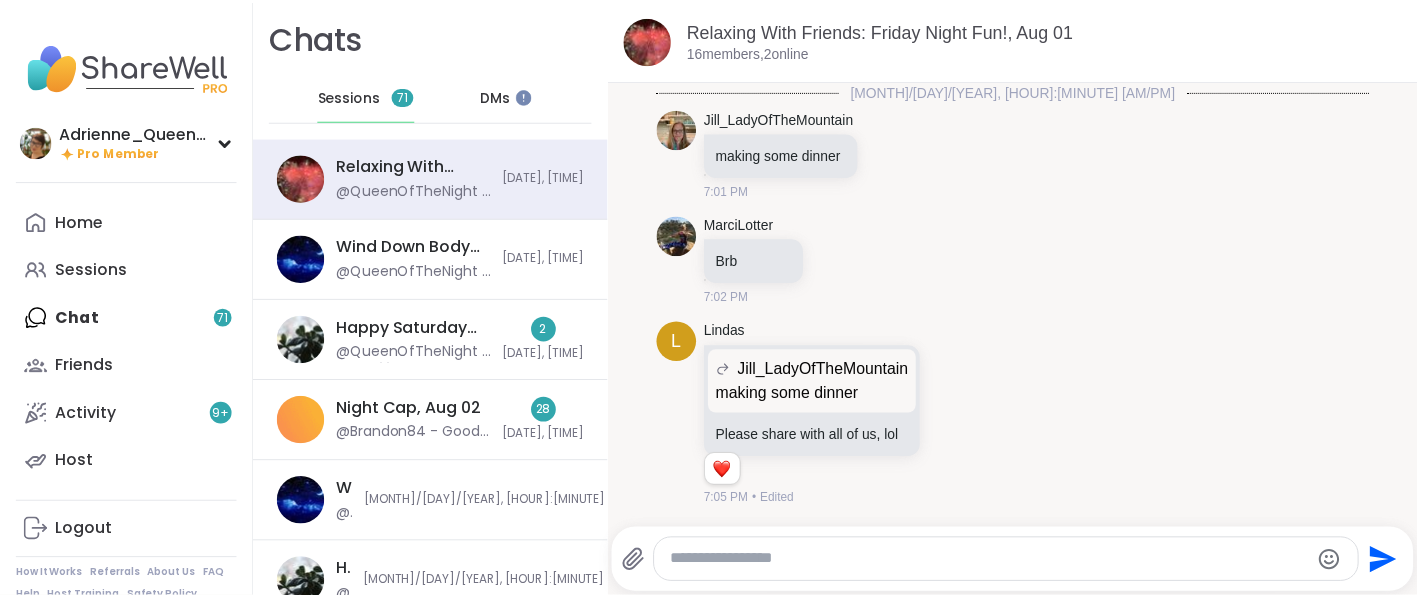 scroll, scrollTop: 13870, scrollLeft: 0, axis: vertical 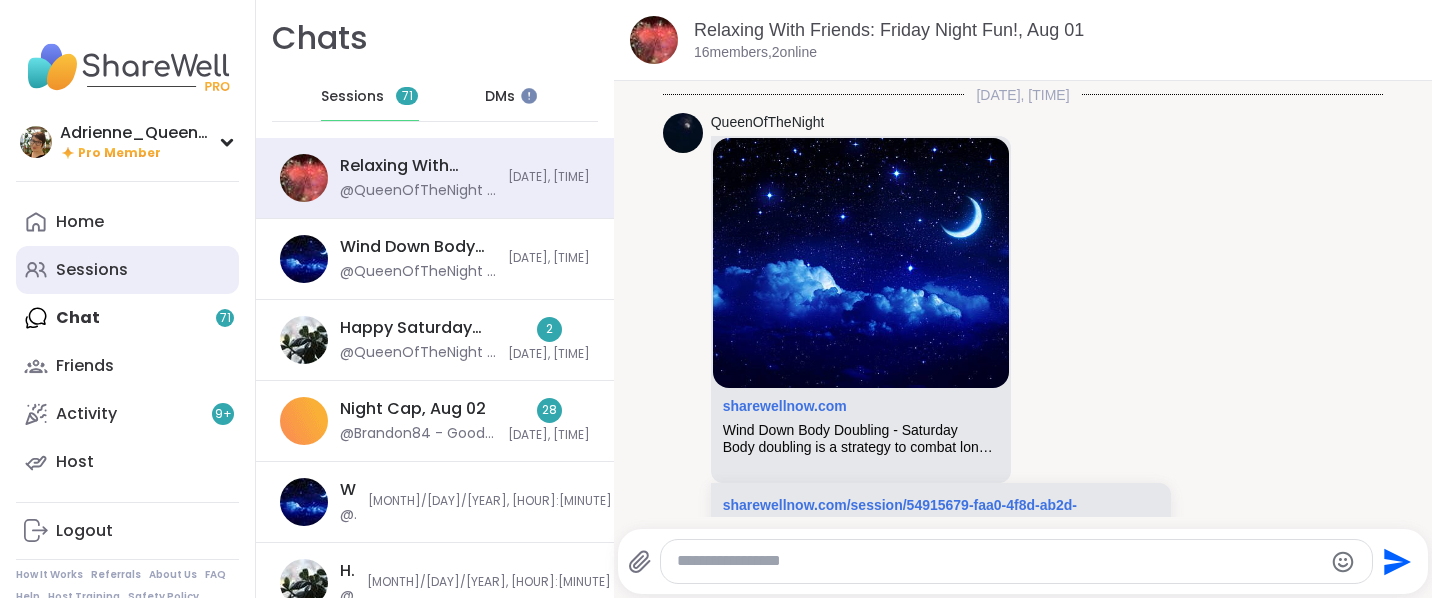click on "Sessions" at bounding box center (92, 270) 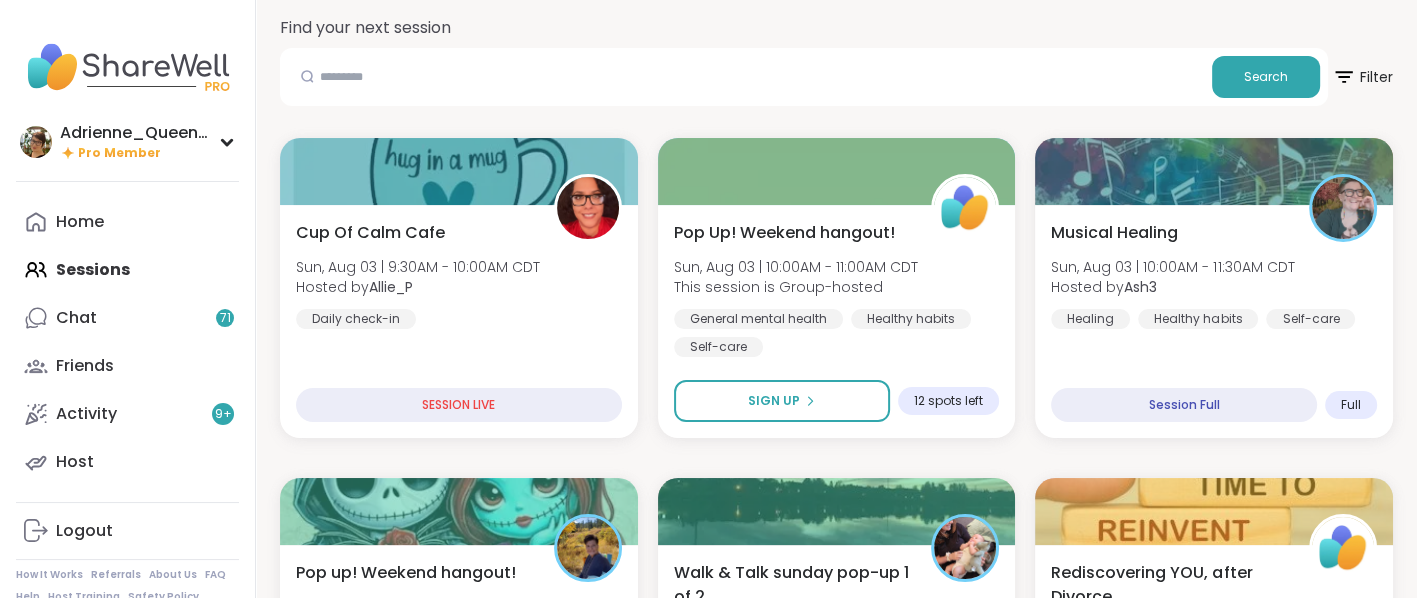 scroll, scrollTop: 300, scrollLeft: 0, axis: vertical 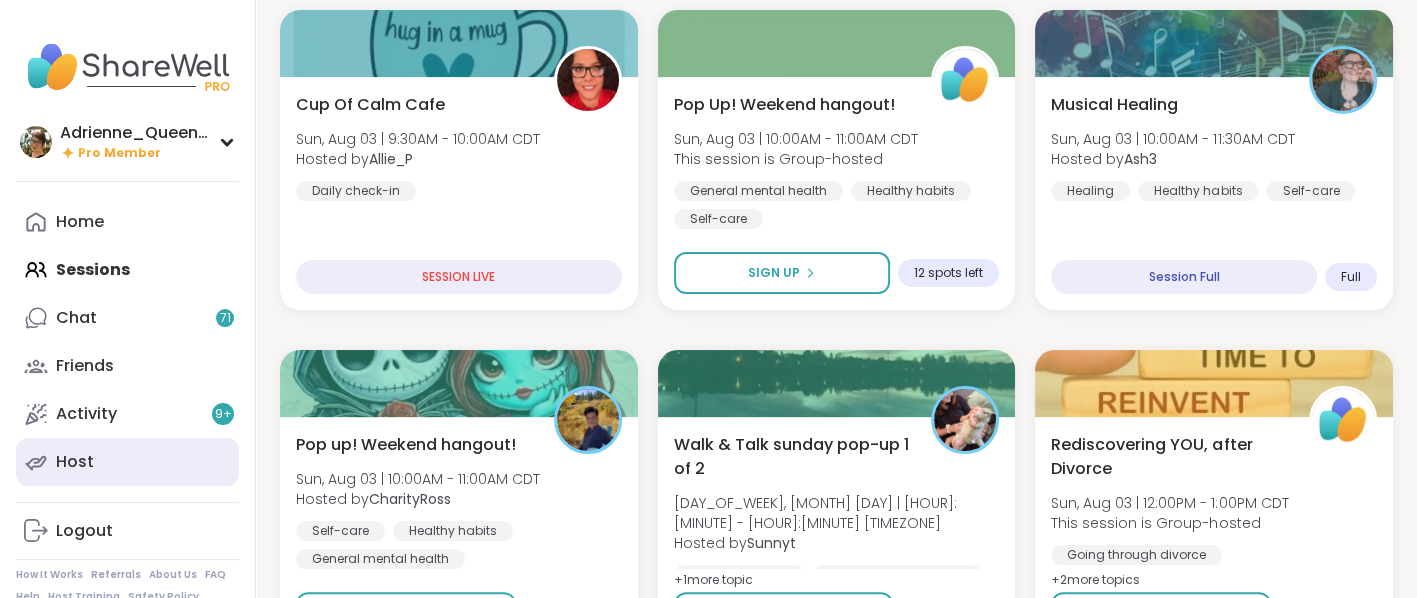 click on "Host" at bounding box center (127, 462) 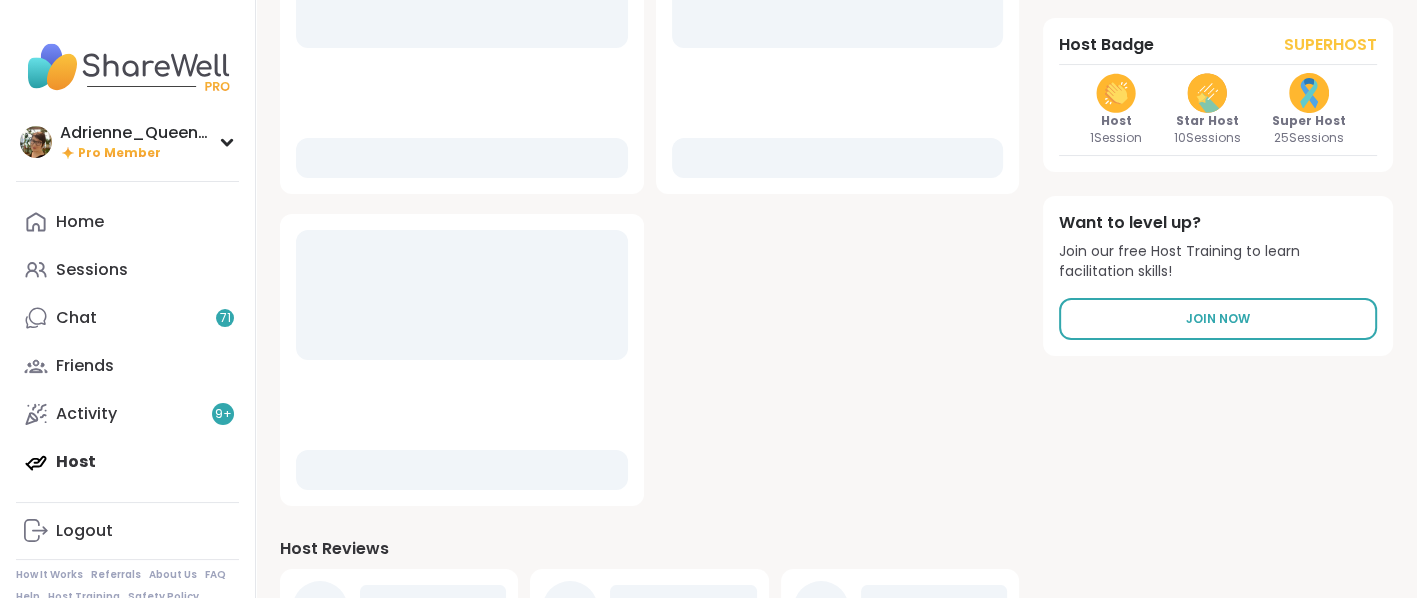 scroll, scrollTop: 0, scrollLeft: 0, axis: both 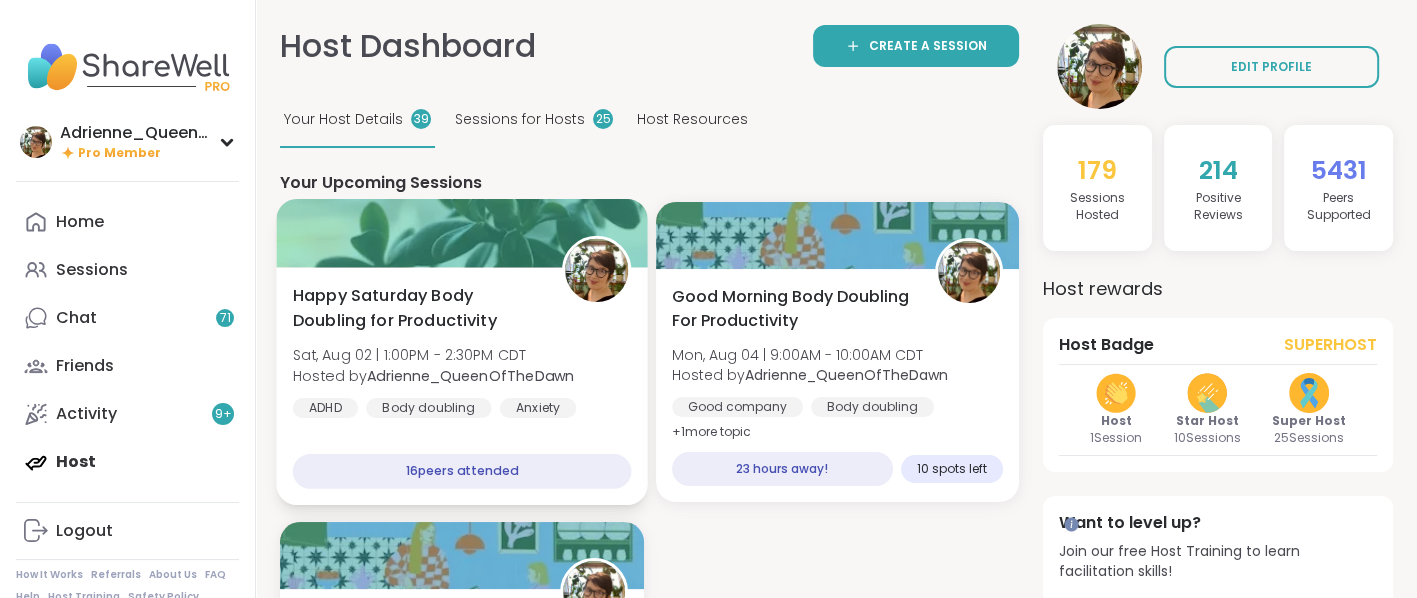 click at bounding box center [461, 233] 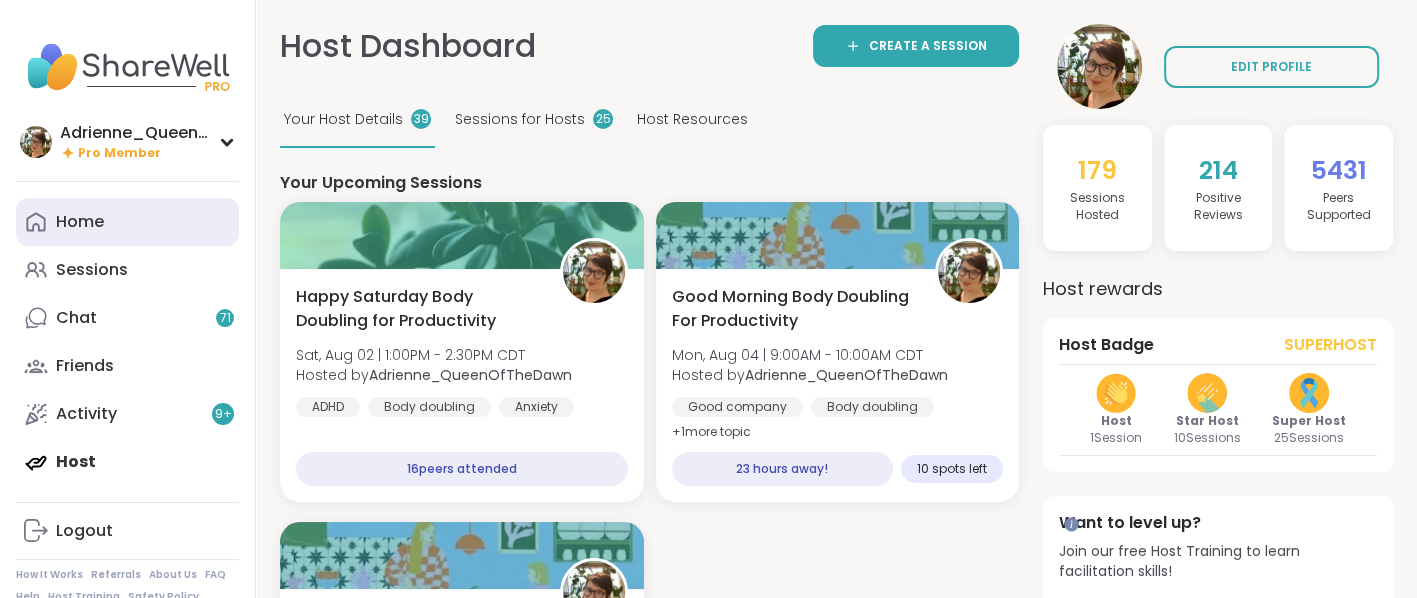 click on "Home" at bounding box center (127, 222) 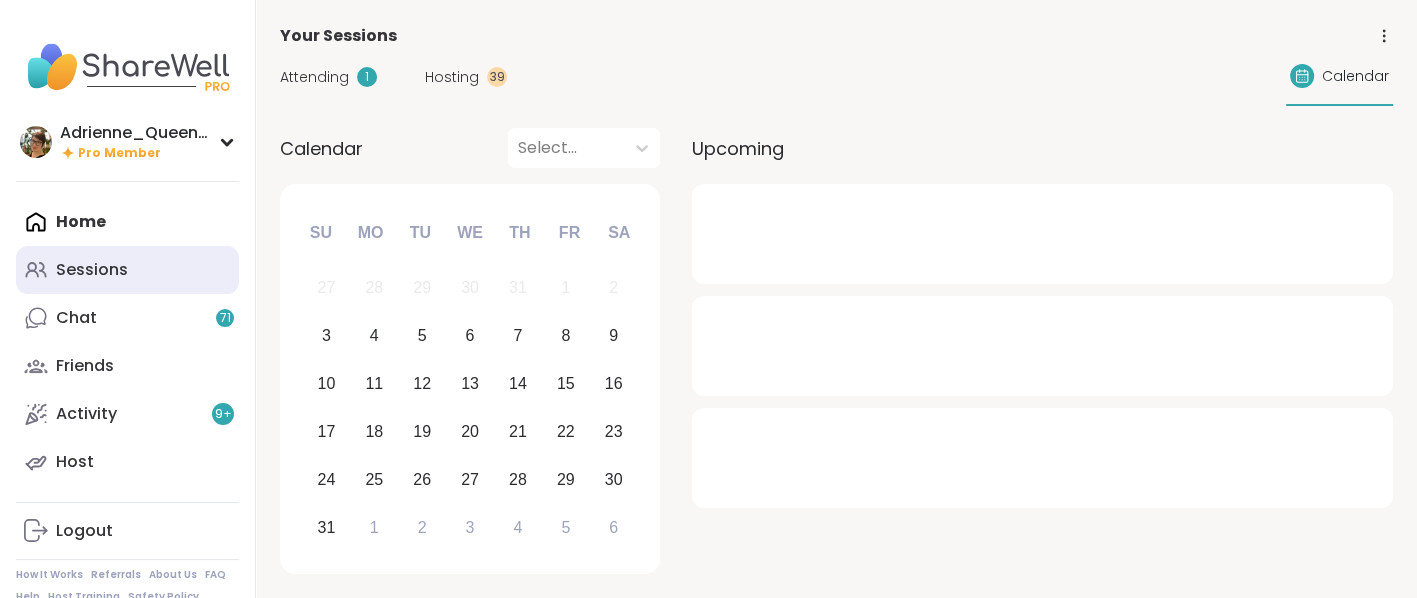 click on "Sessions" at bounding box center (92, 270) 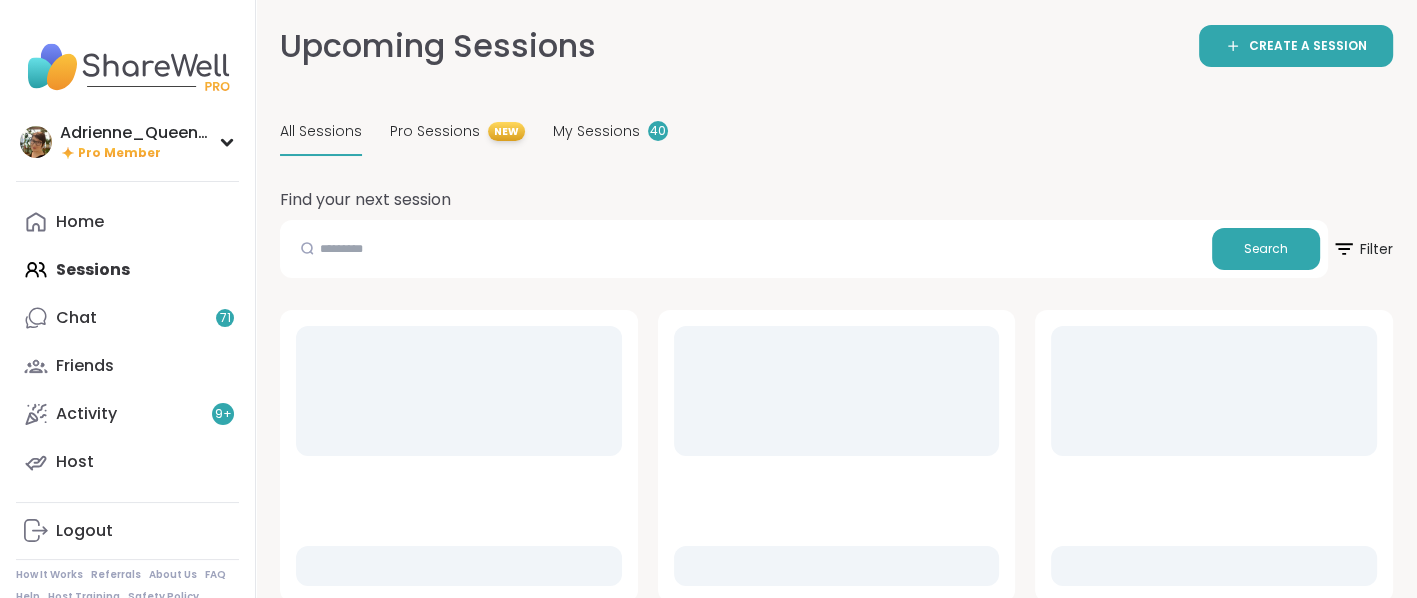 click on "Home Sessions Chat 71 Friends Activity 9 + Host" at bounding box center (127, 342) 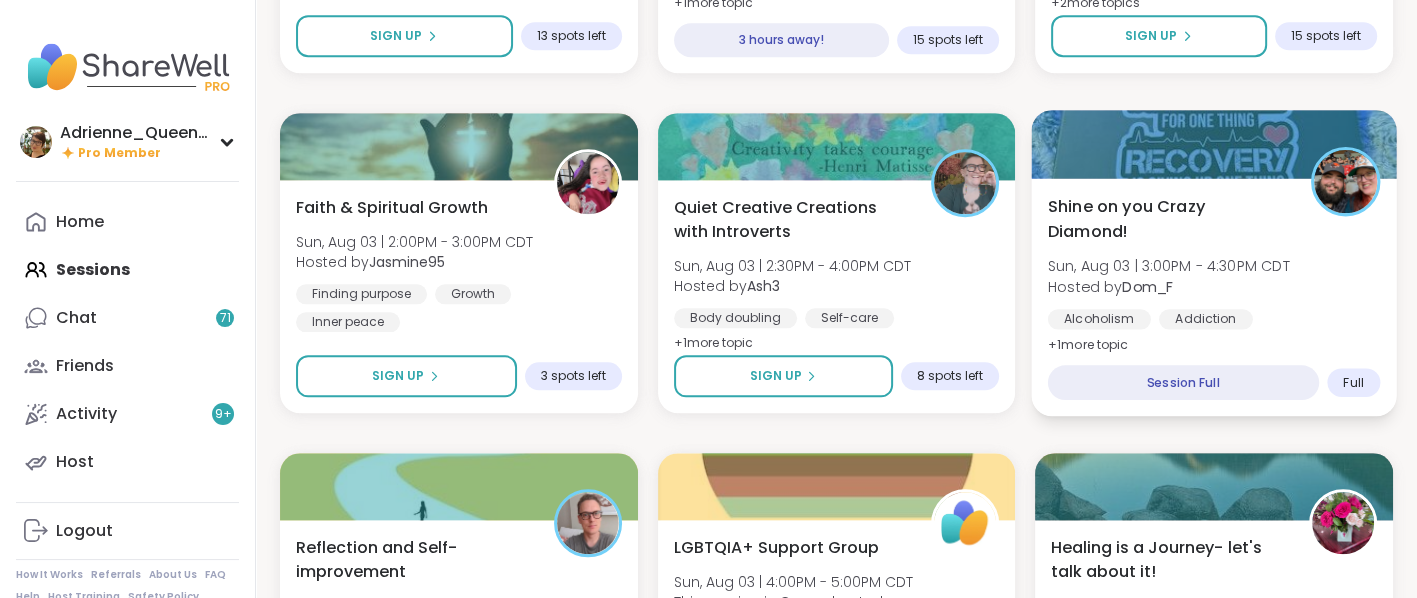 scroll, scrollTop: 1900, scrollLeft: 0, axis: vertical 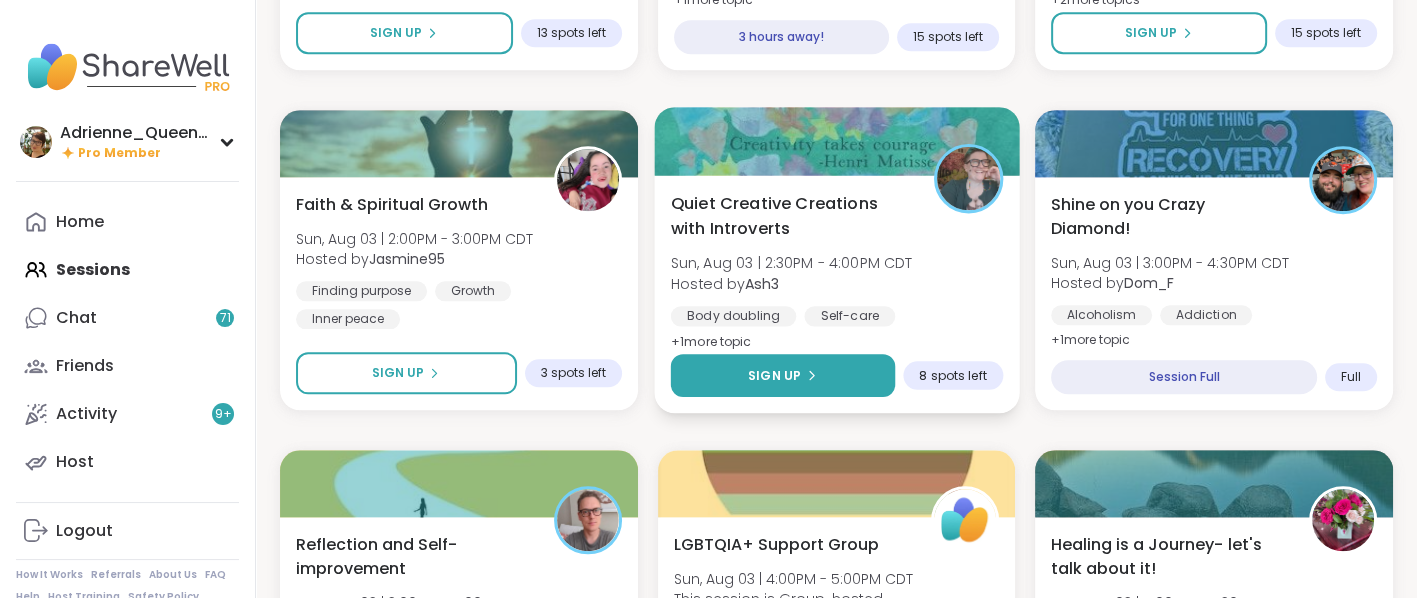 click on "Sign Up" at bounding box center [782, 375] 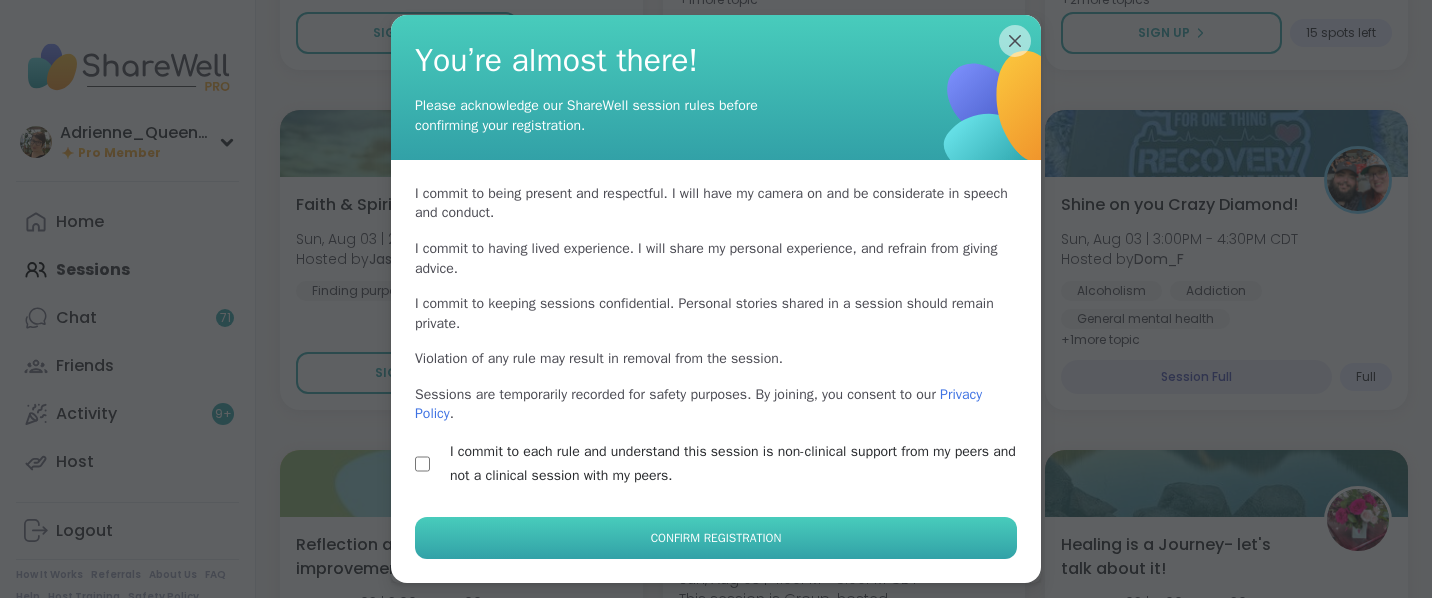 click on "Confirm Registration" at bounding box center (716, 538) 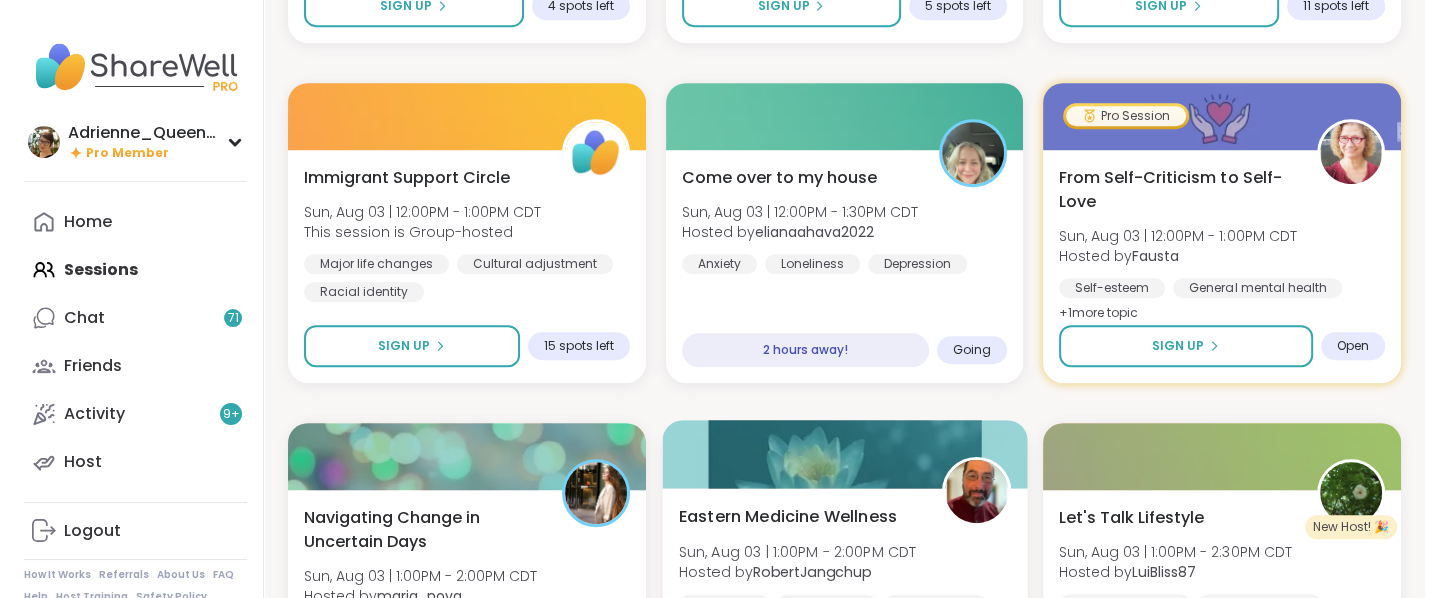 scroll, scrollTop: 900, scrollLeft: 0, axis: vertical 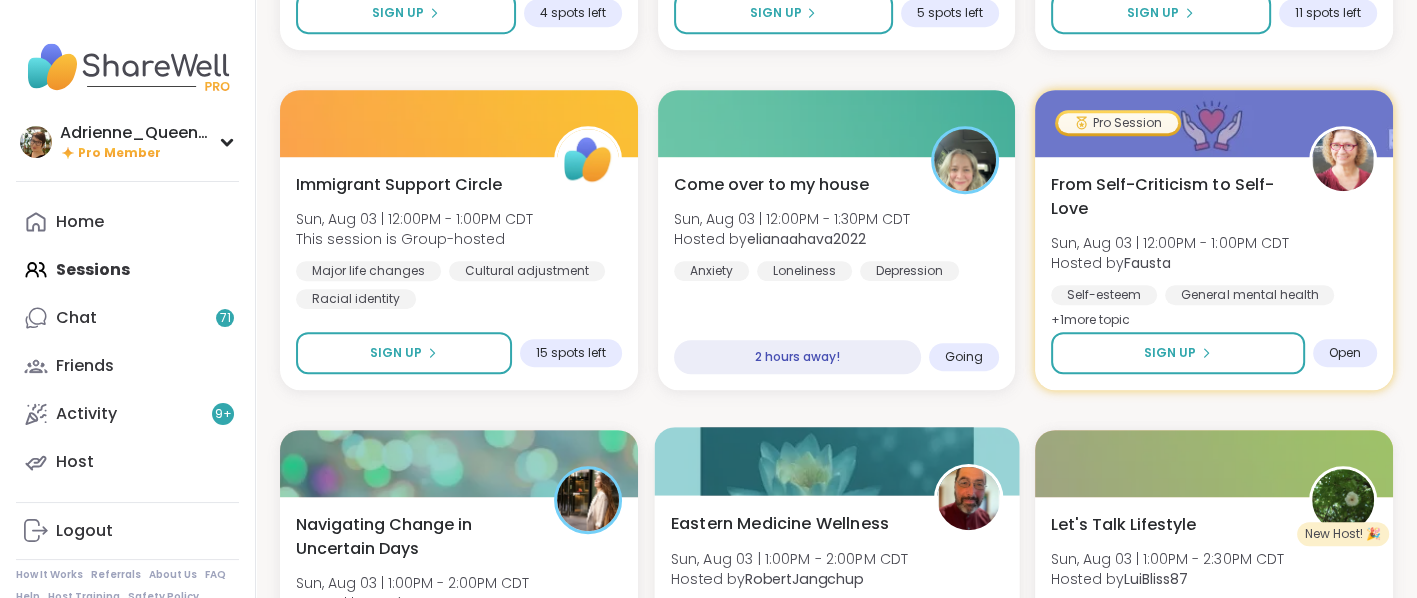click on "2 hours away!" at bounding box center [798, 357] 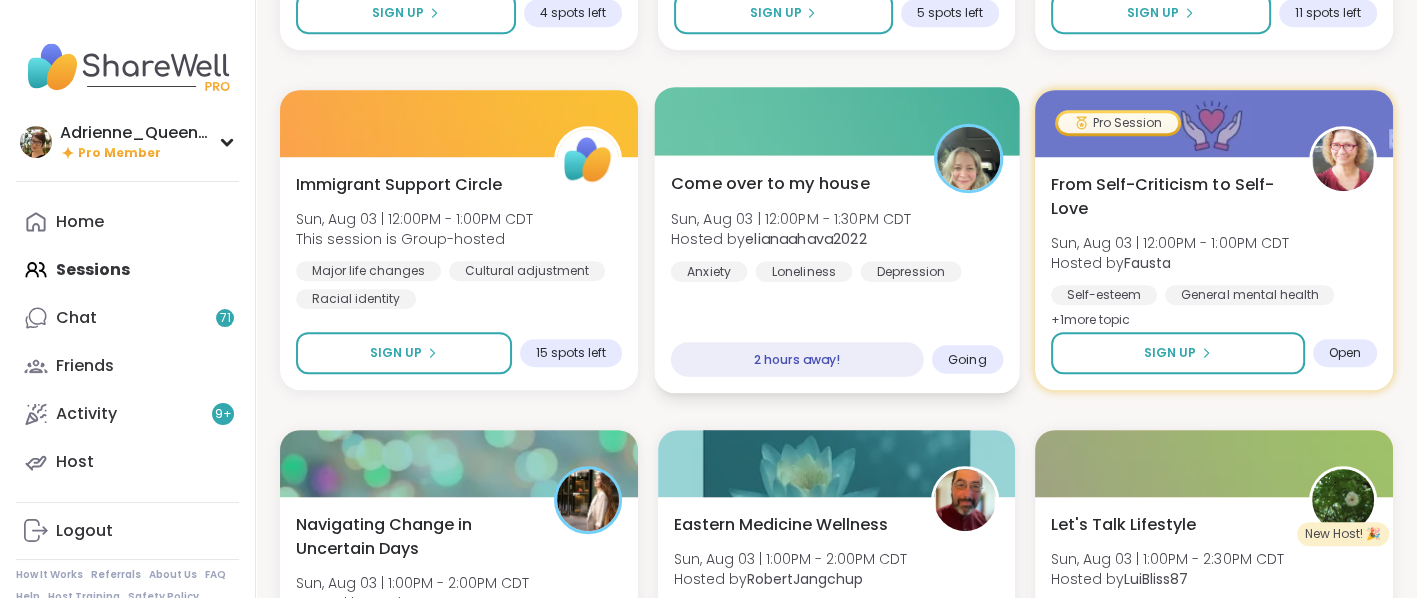 click on "Come over to my house [DAY_OF_WEEK], [MONTH] [DAY] | [HOUR]:[MINUTE] - [HOUR]:[MINUTE] [TIMEZONE] Hosted by [USERNAME] Anxiety Loneliness Depression [NUMBER] hours away! Going" at bounding box center [836, 274] 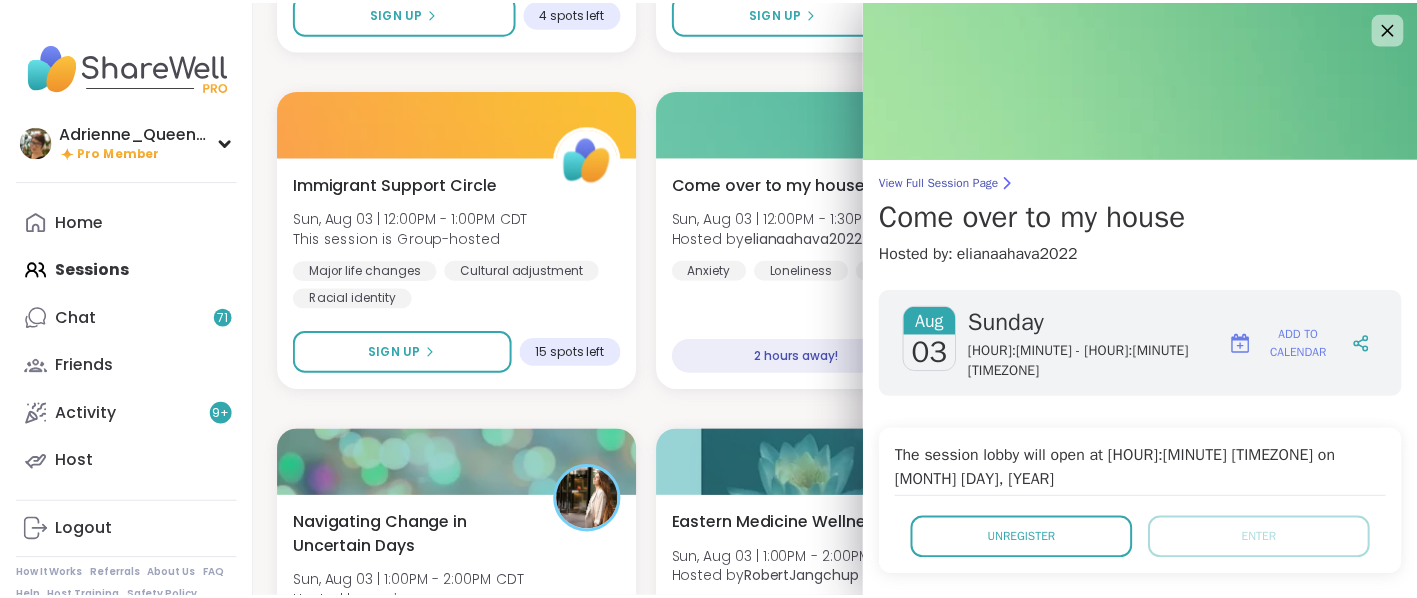 scroll, scrollTop: 0, scrollLeft: 0, axis: both 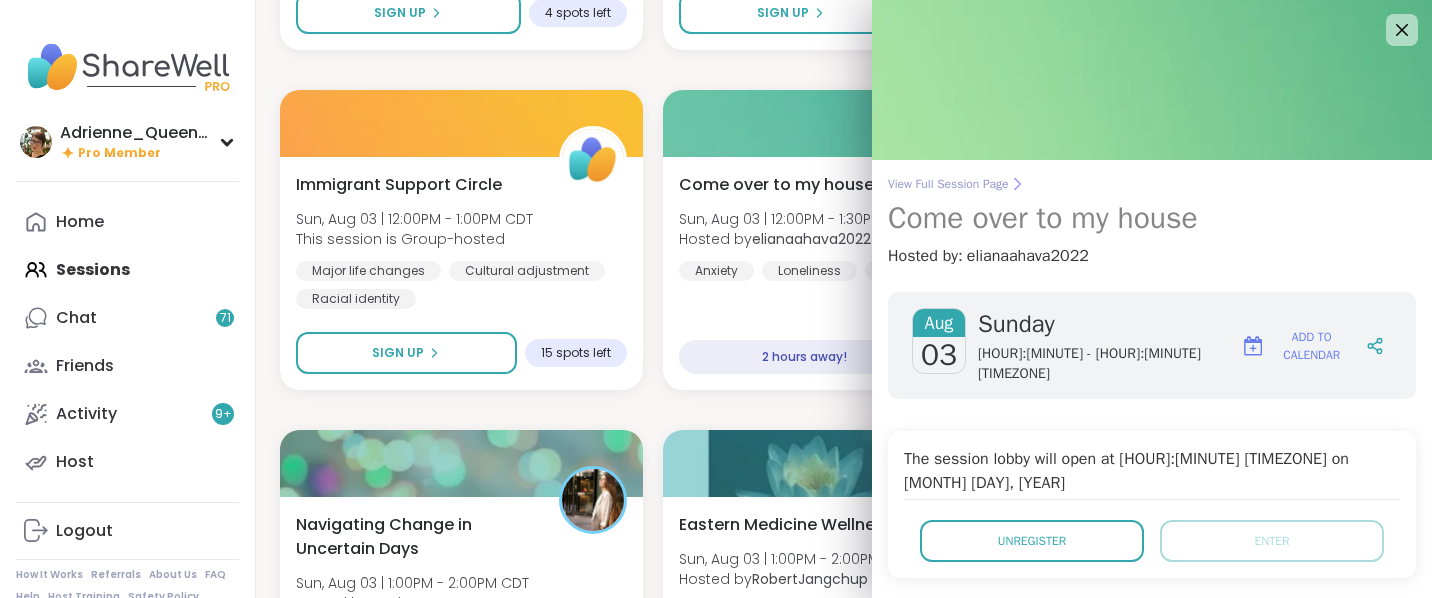 click on "View Full Session Page" at bounding box center (1152, 184) 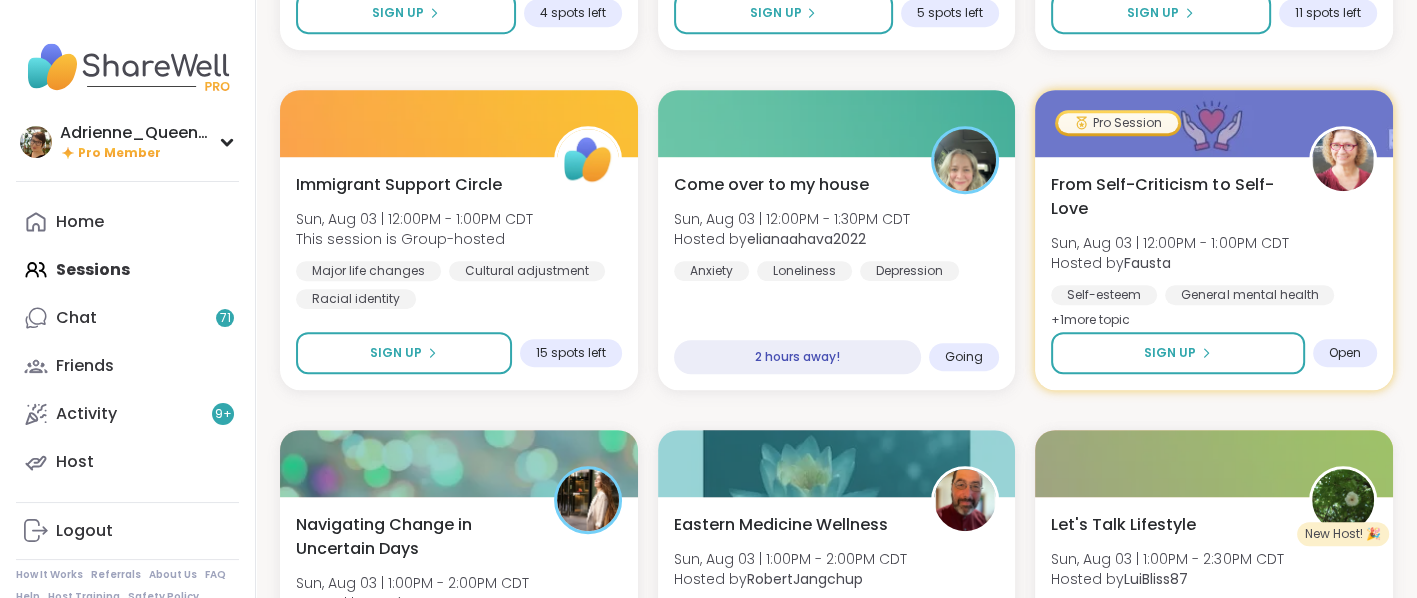 scroll, scrollTop: 0, scrollLeft: 0, axis: both 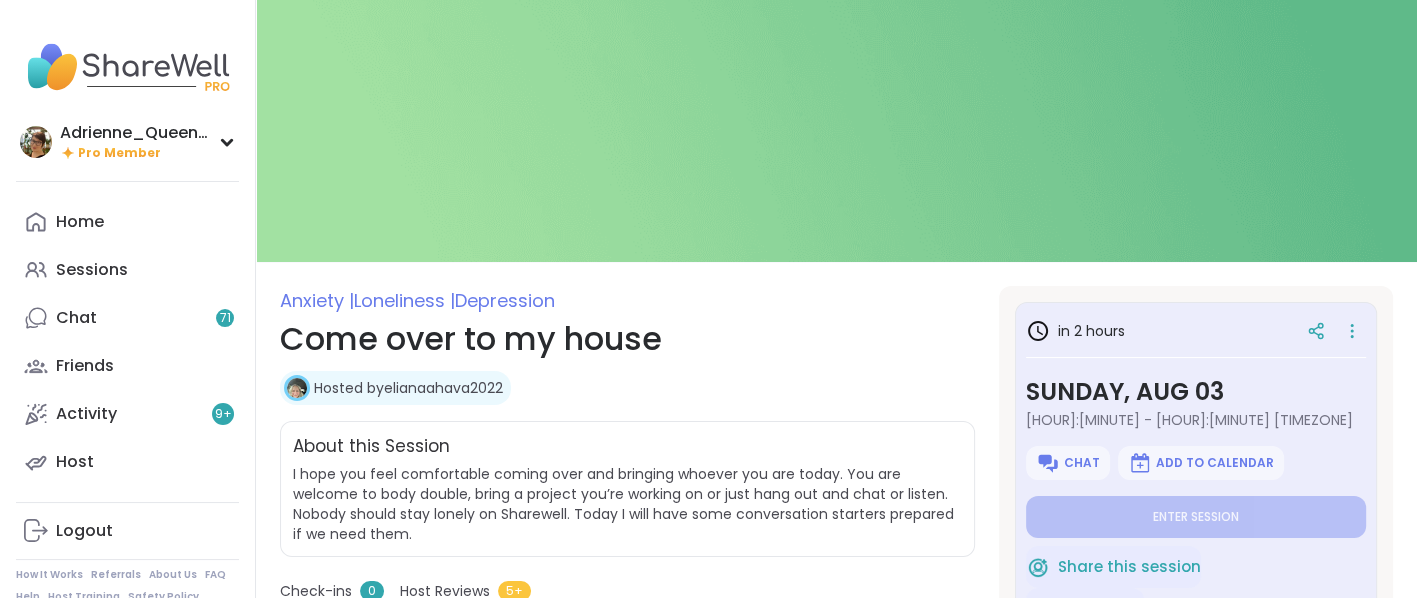 type on "*" 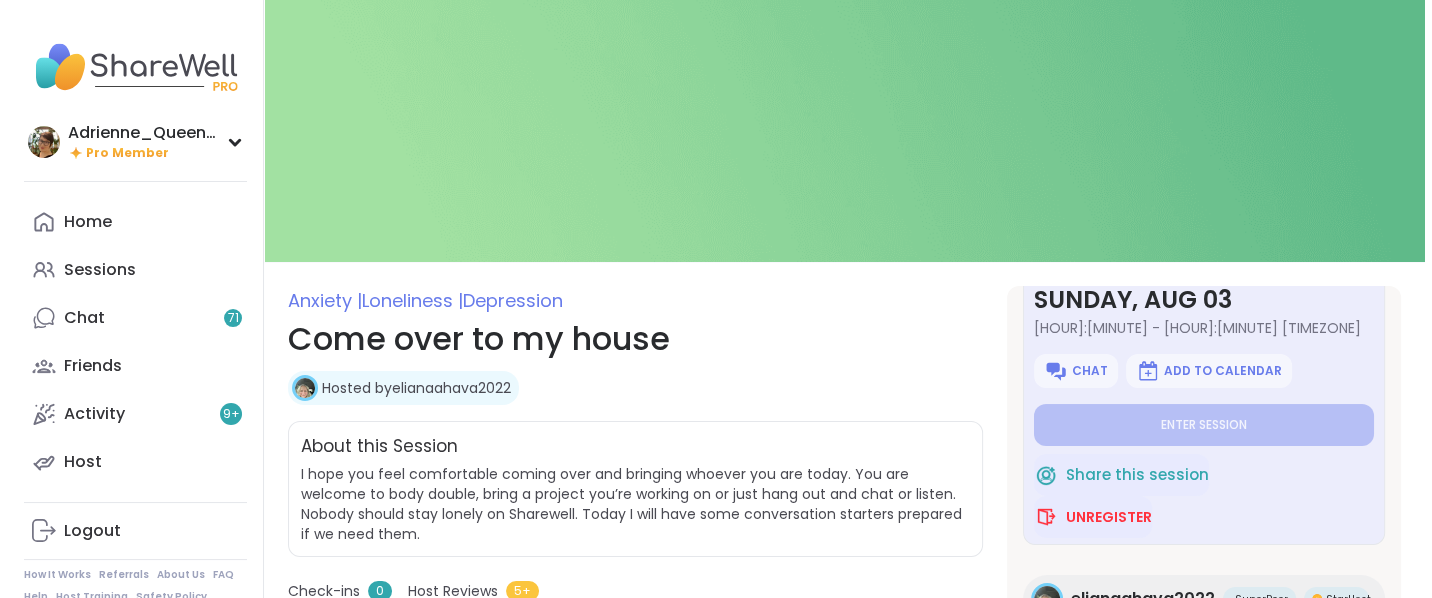 scroll, scrollTop: 100, scrollLeft: 0, axis: vertical 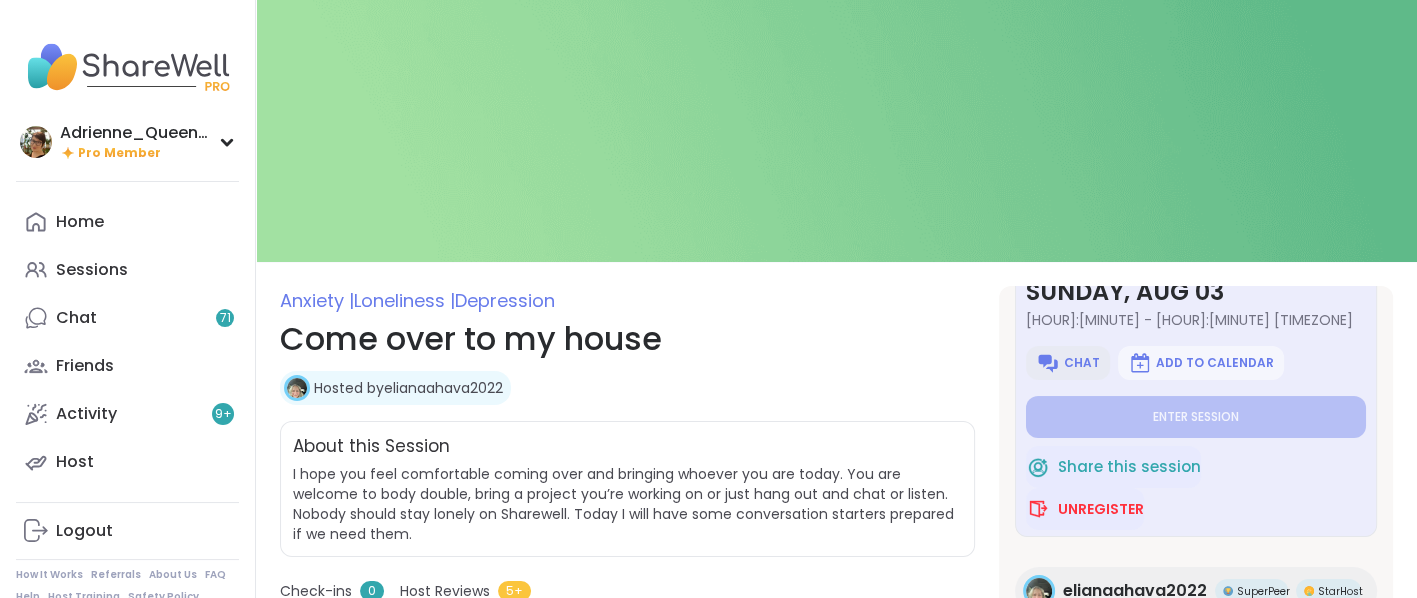 click on "Chat" at bounding box center [1082, 363] 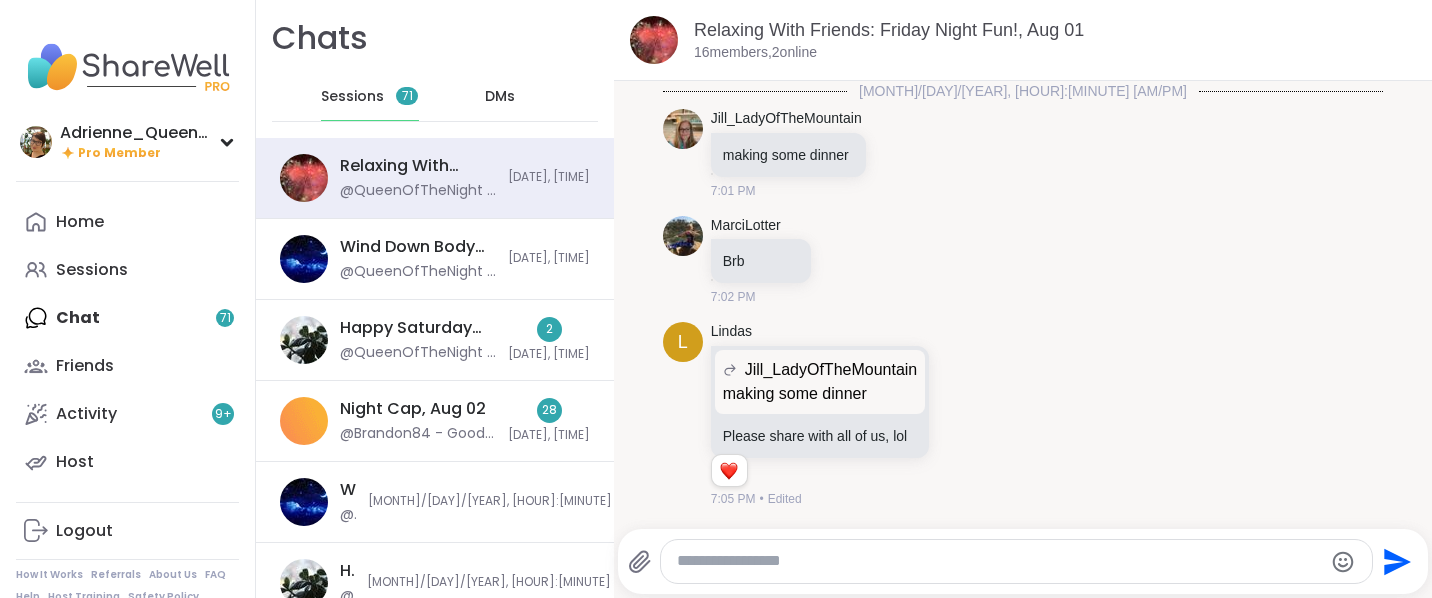 scroll, scrollTop: 13870, scrollLeft: 0, axis: vertical 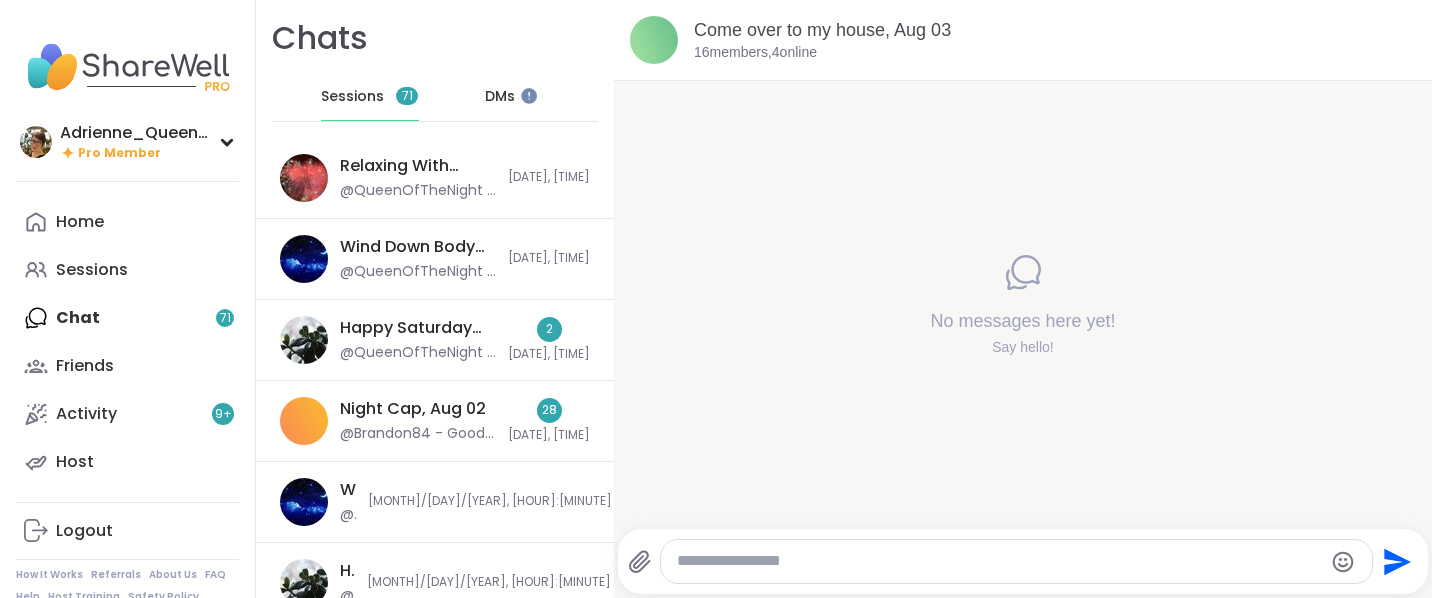 click at bounding box center [999, 561] 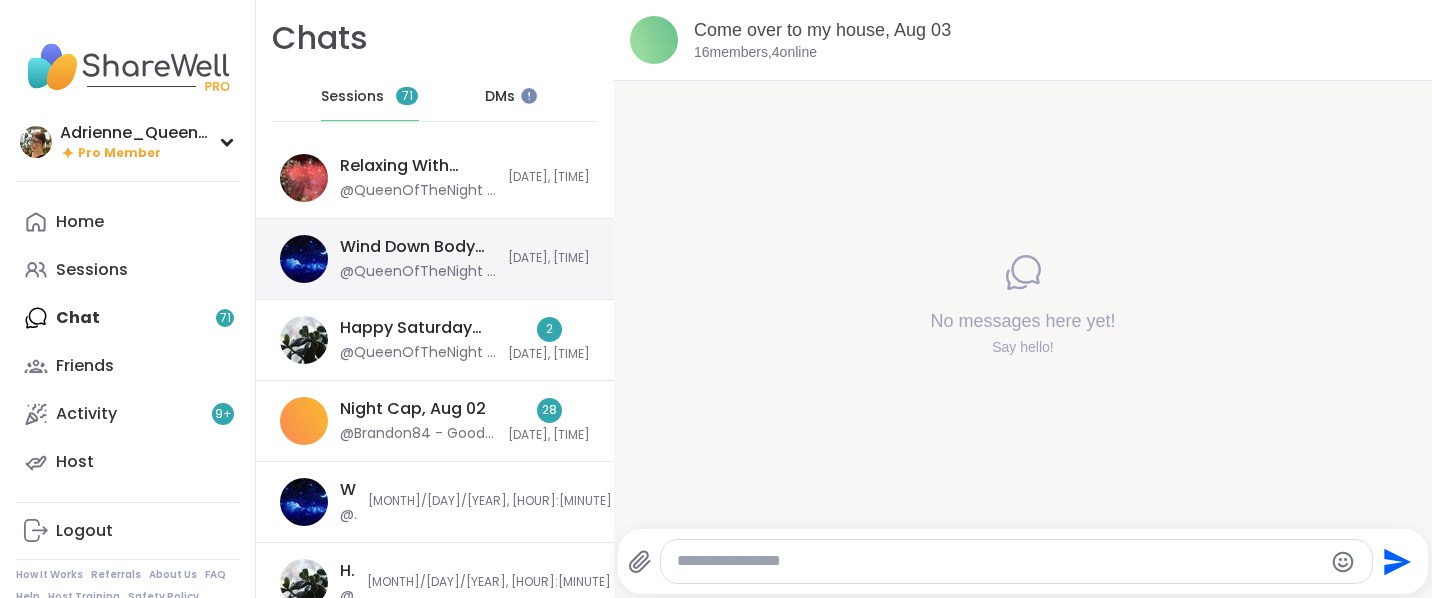 click on "Wind Down Body Doubling - Friday, Aug 01" at bounding box center (418, 247) 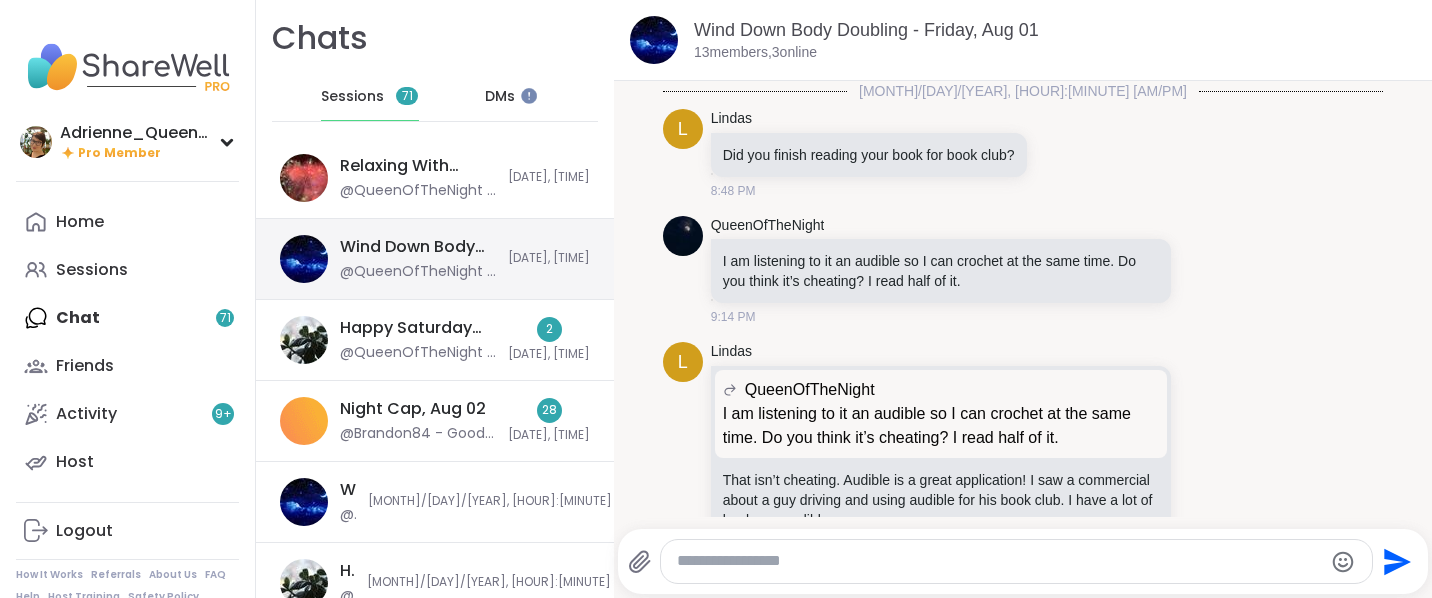 scroll, scrollTop: 2429, scrollLeft: 0, axis: vertical 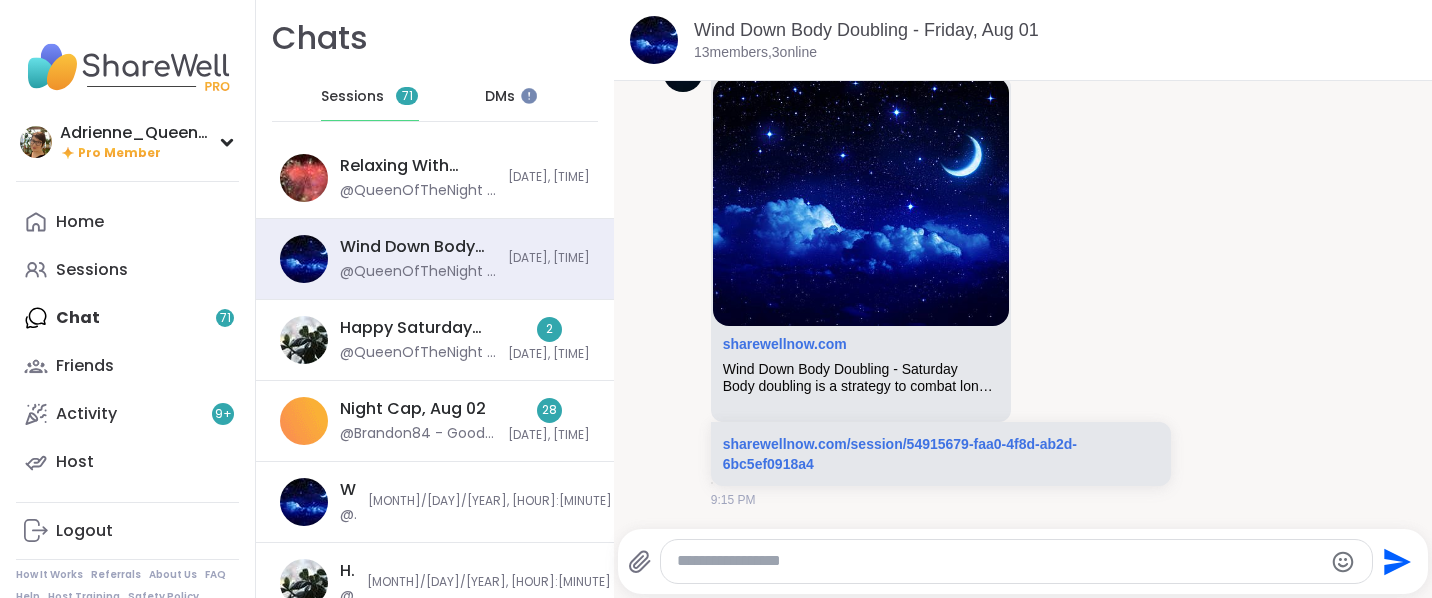 paste on "**********" 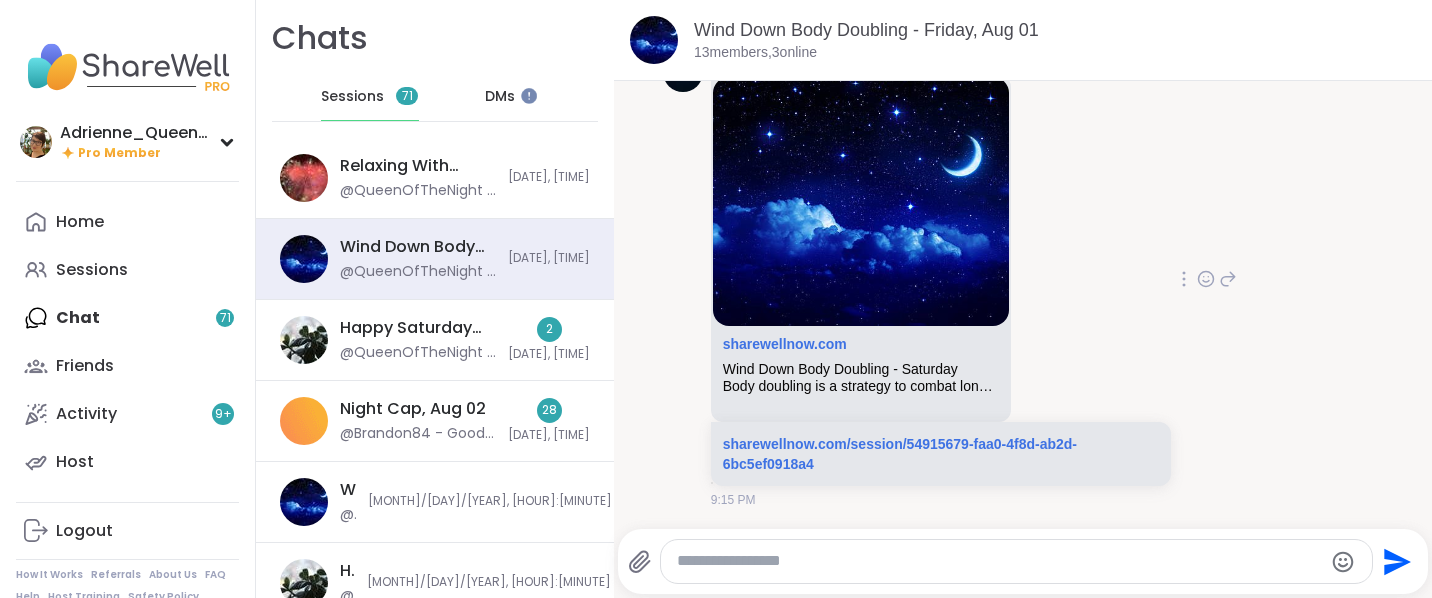 type on "**********" 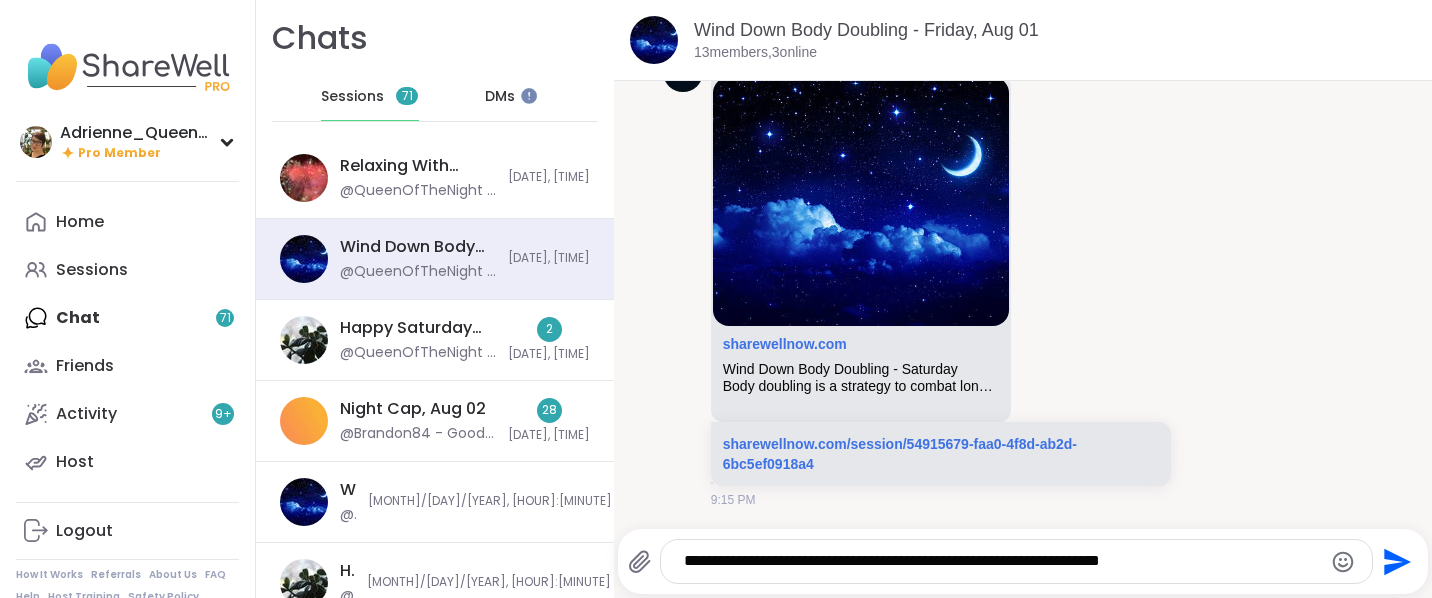 click on "**********" at bounding box center [999, 561] 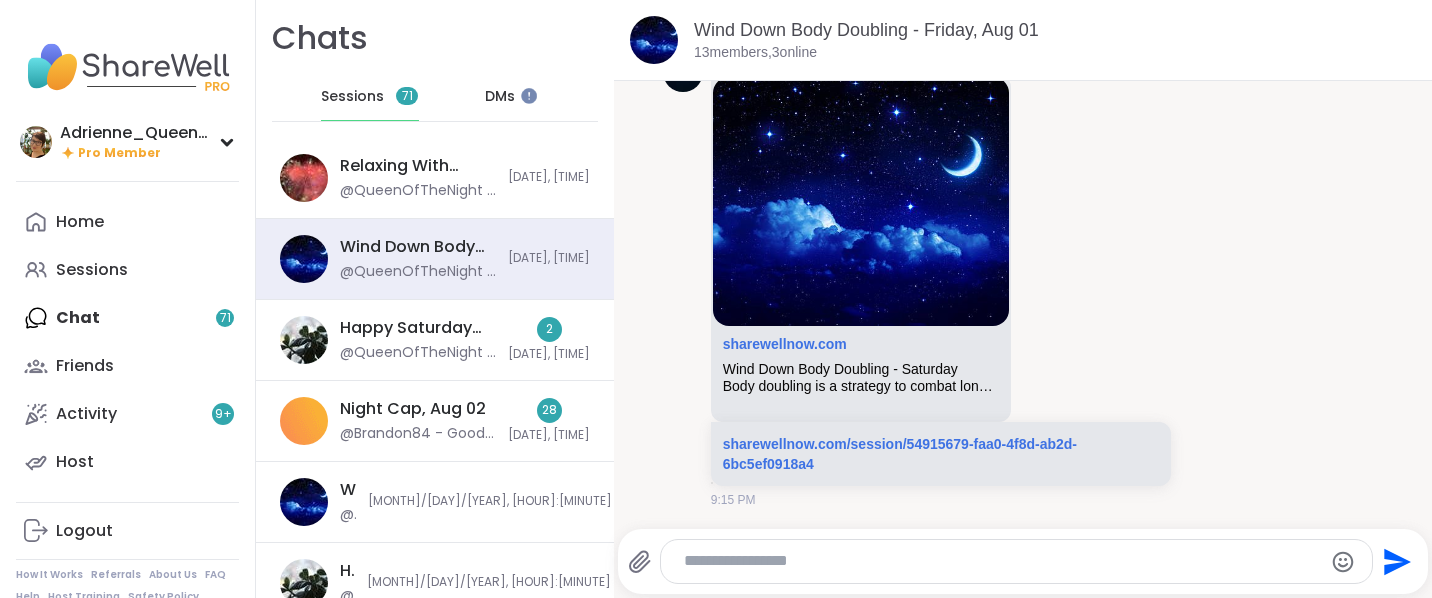 scroll, scrollTop: 2576, scrollLeft: 0, axis: vertical 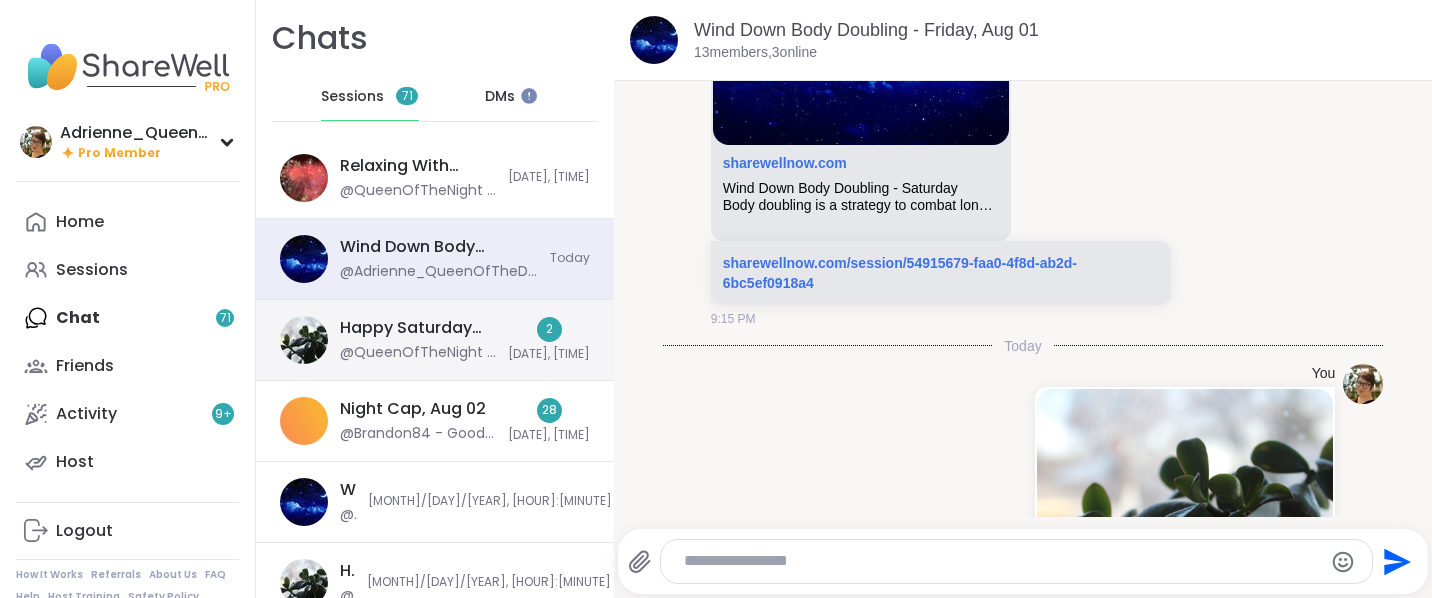 click on "Happy Saturday Body Doubling for Productivity , Aug 02" at bounding box center (418, 328) 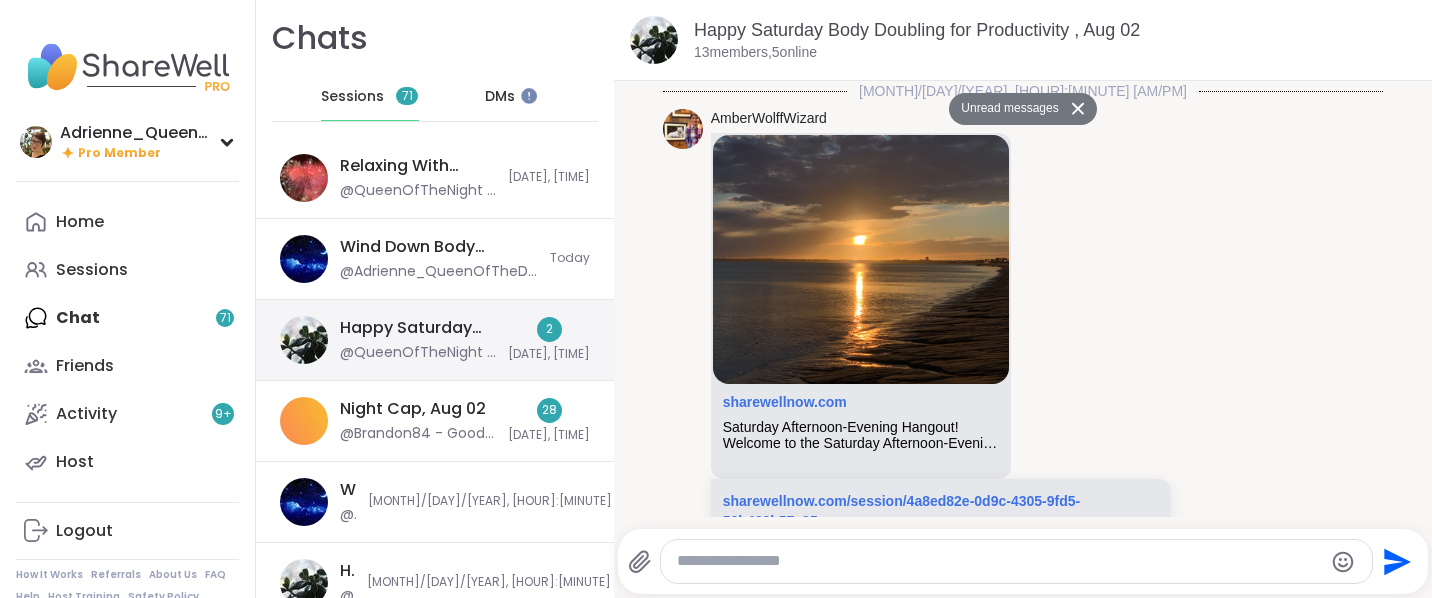 scroll, scrollTop: 3810, scrollLeft: 0, axis: vertical 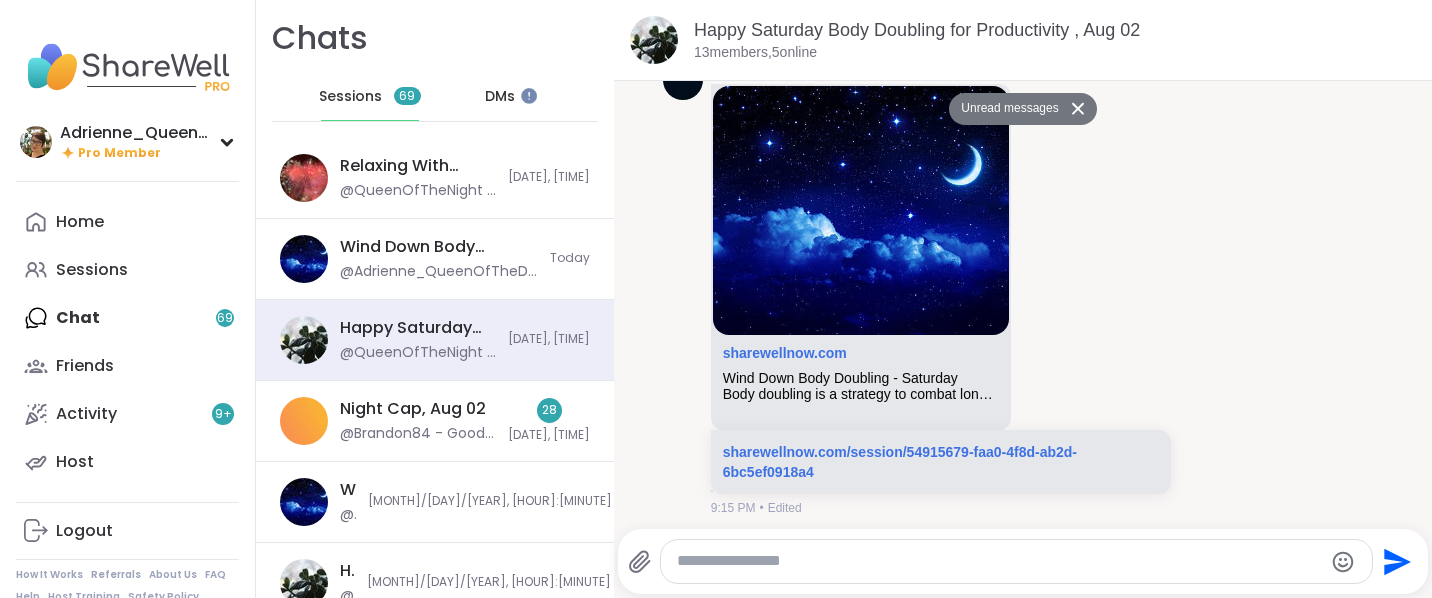 click at bounding box center [999, 561] 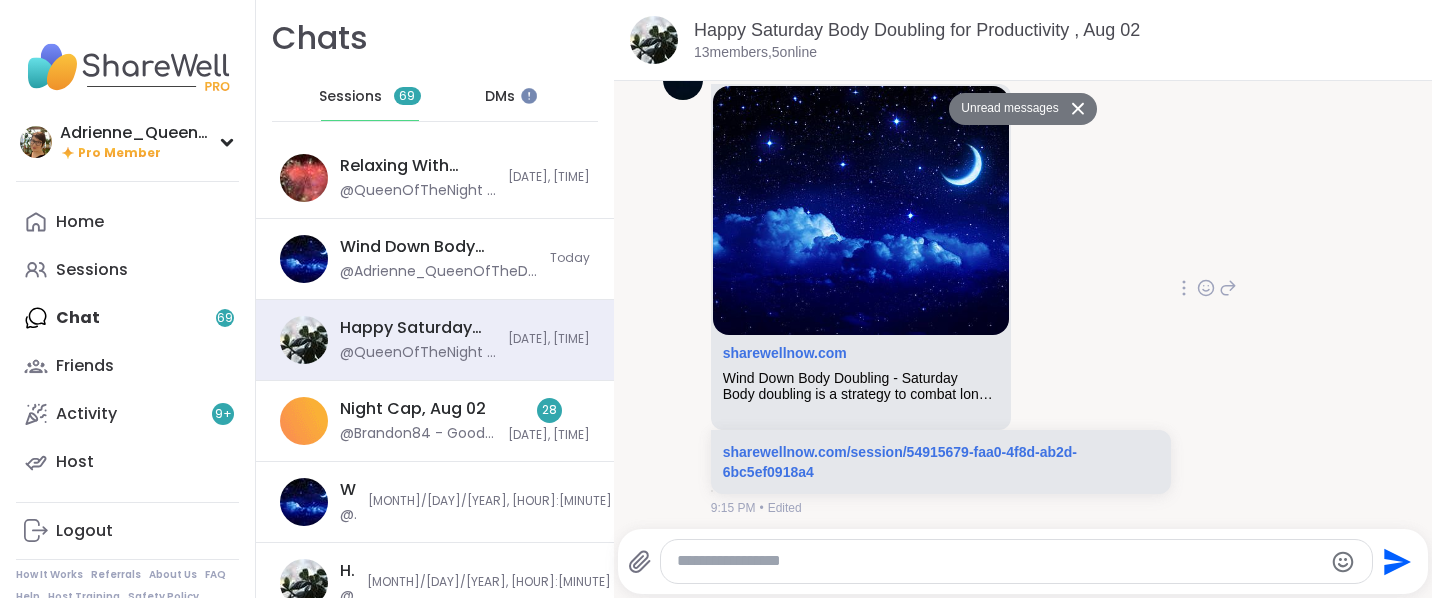 type on "**********" 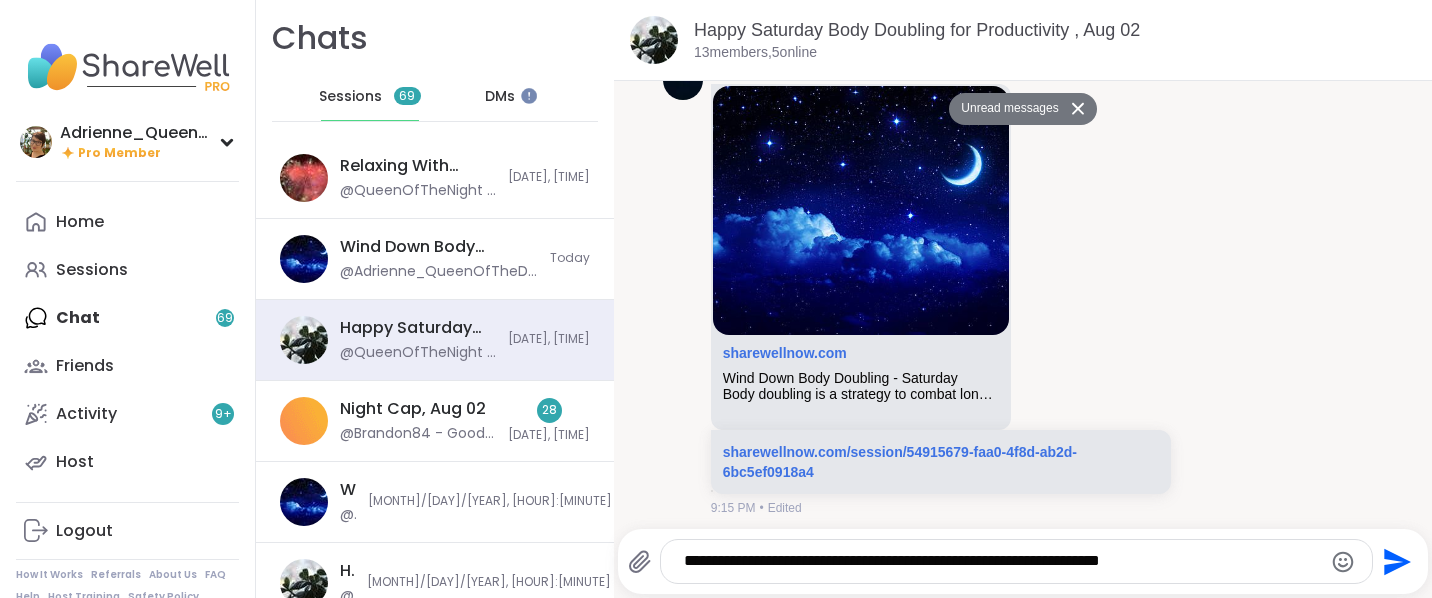 click 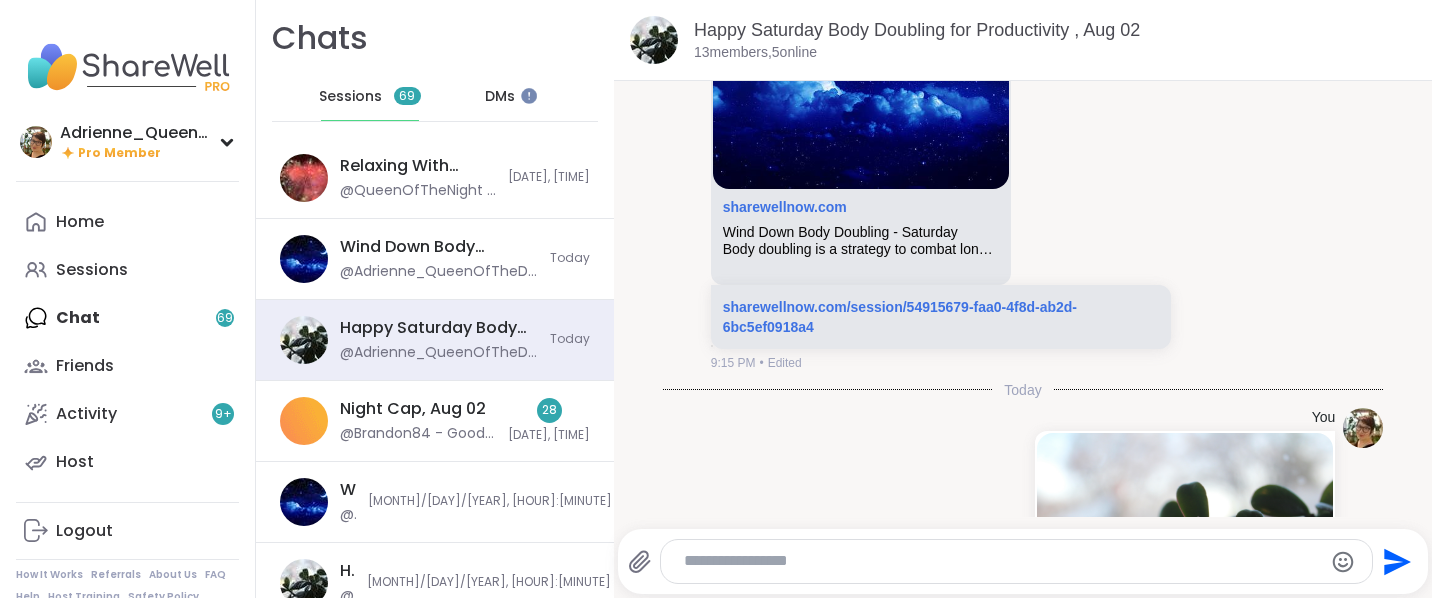 scroll, scrollTop: 3909, scrollLeft: 0, axis: vertical 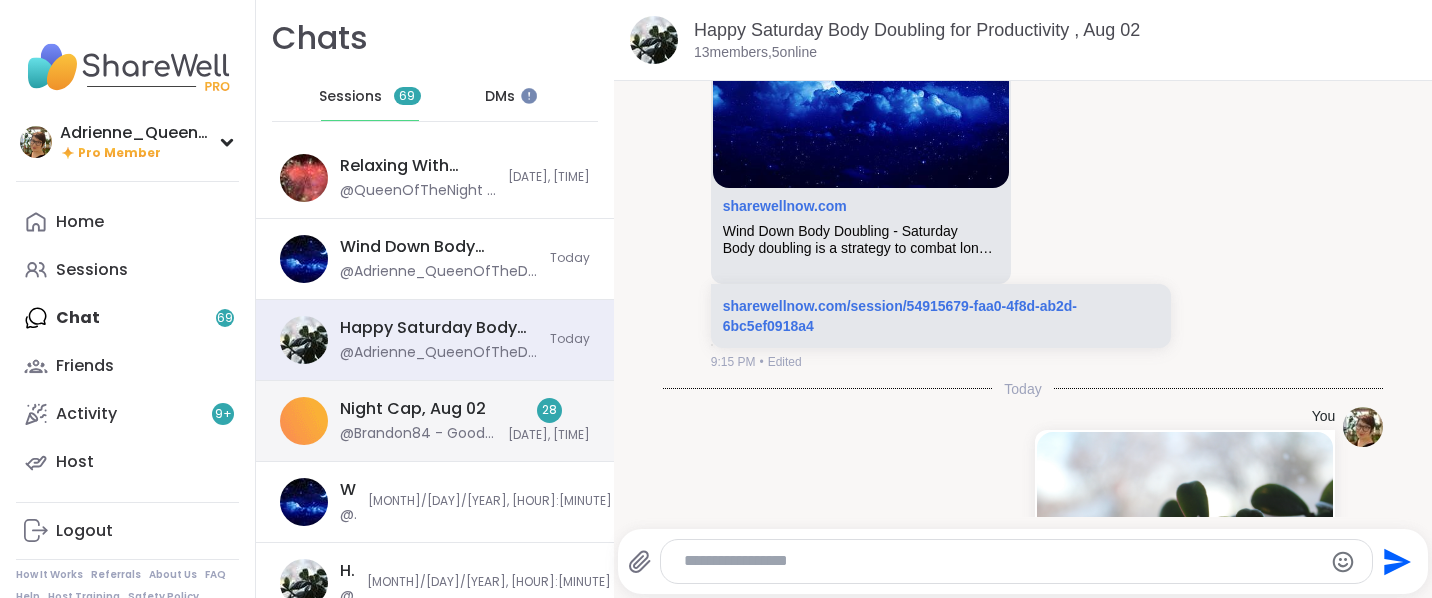 click on "Night Cap, Aug 02" at bounding box center (413, 409) 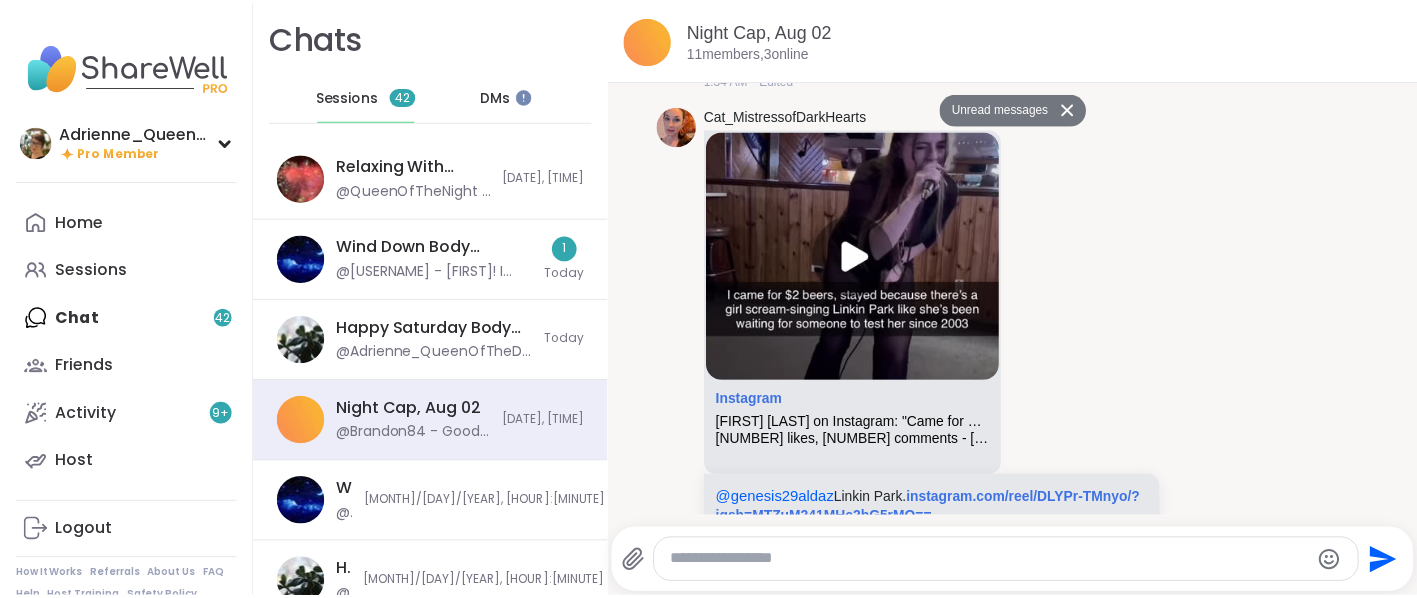 scroll, scrollTop: 12302, scrollLeft: 0, axis: vertical 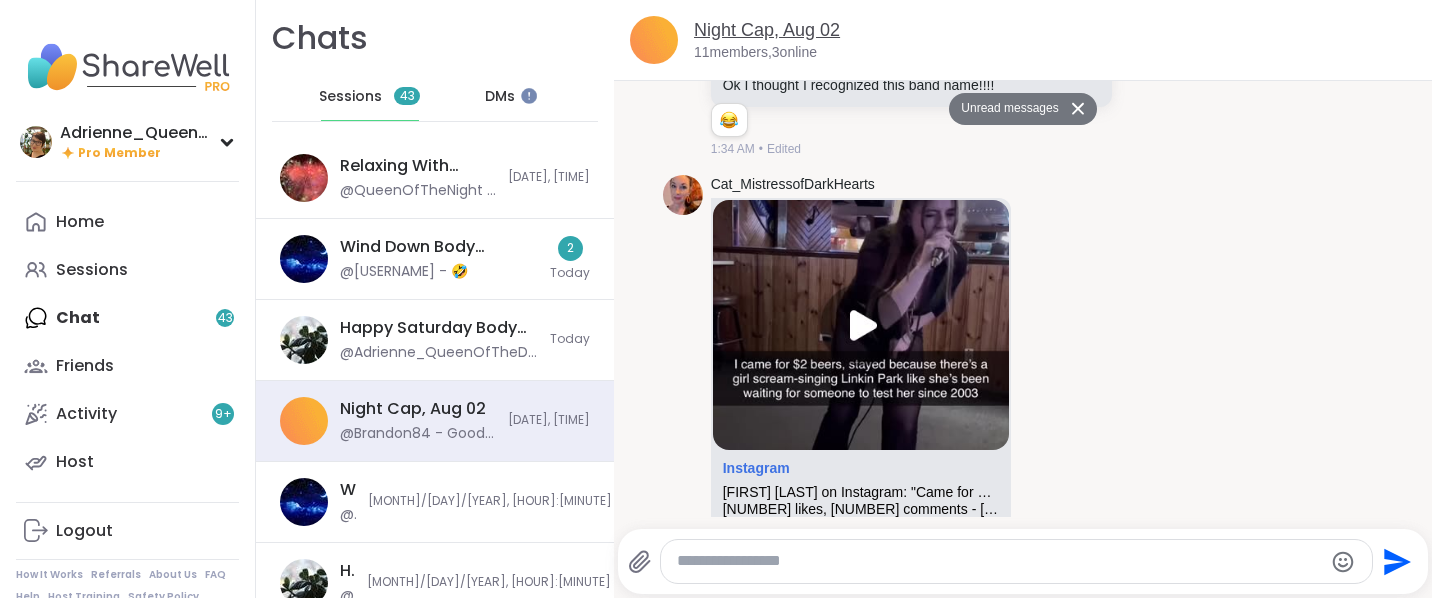 click on "Night Cap, Aug 02" at bounding box center [767, 30] 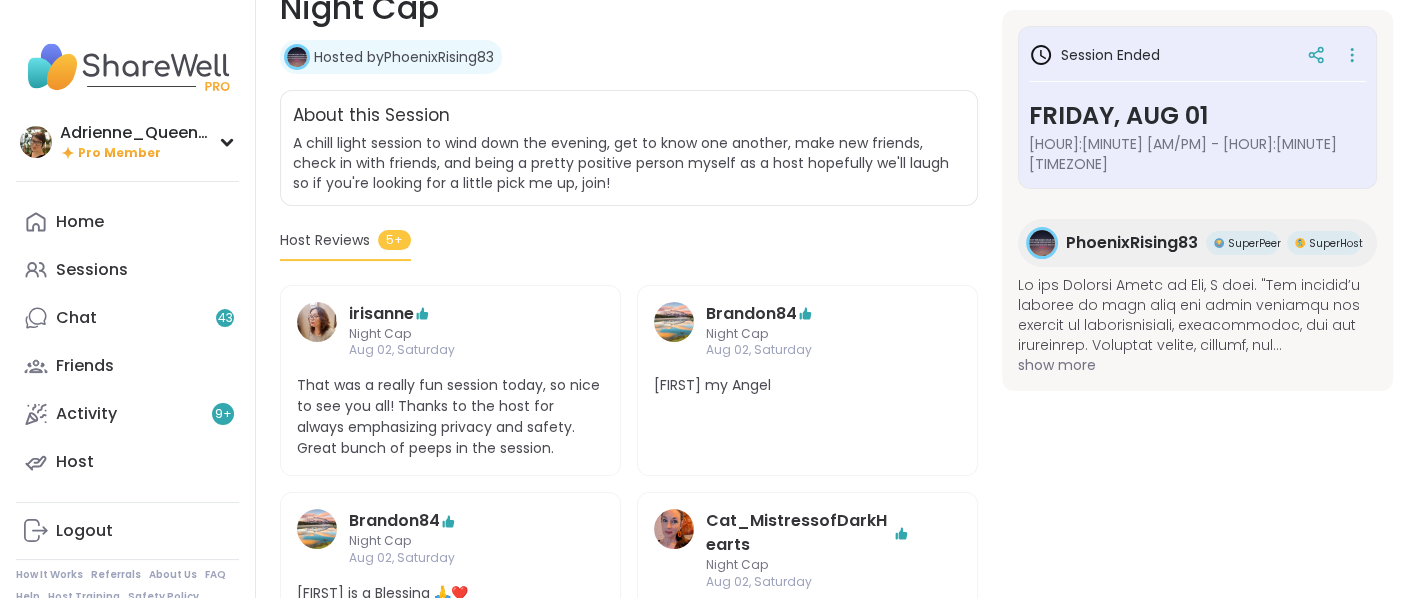 scroll, scrollTop: 400, scrollLeft: 0, axis: vertical 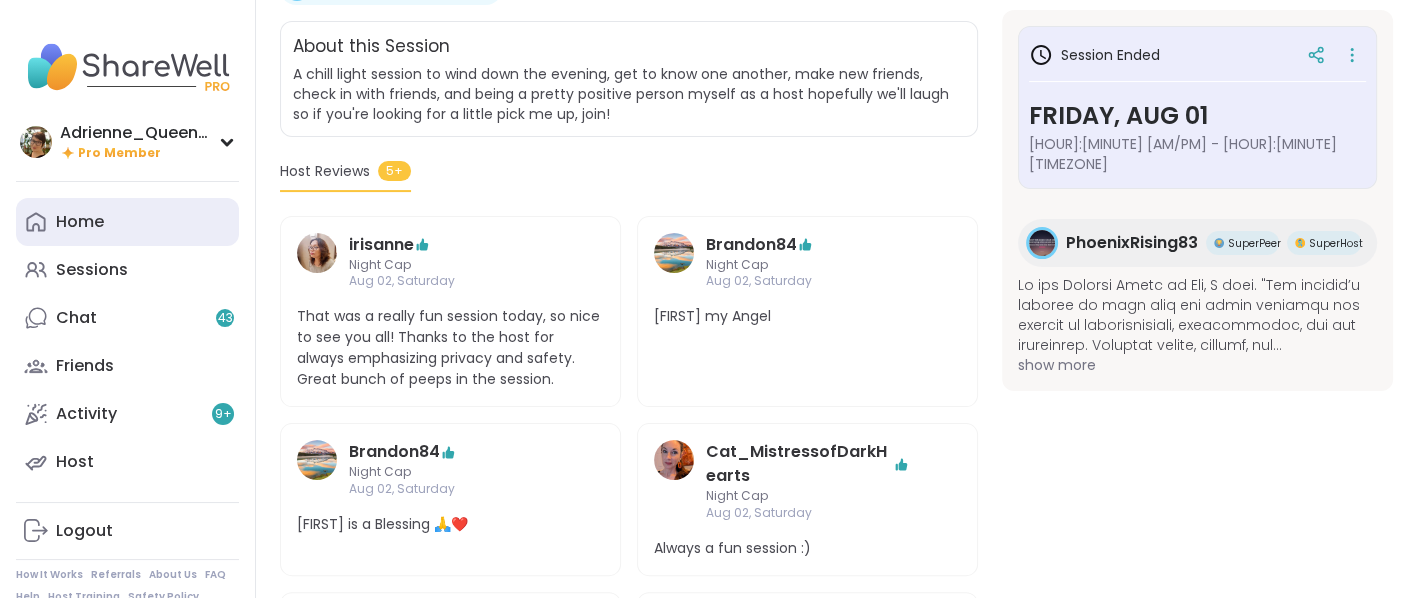 click on "Home" at bounding box center [80, 222] 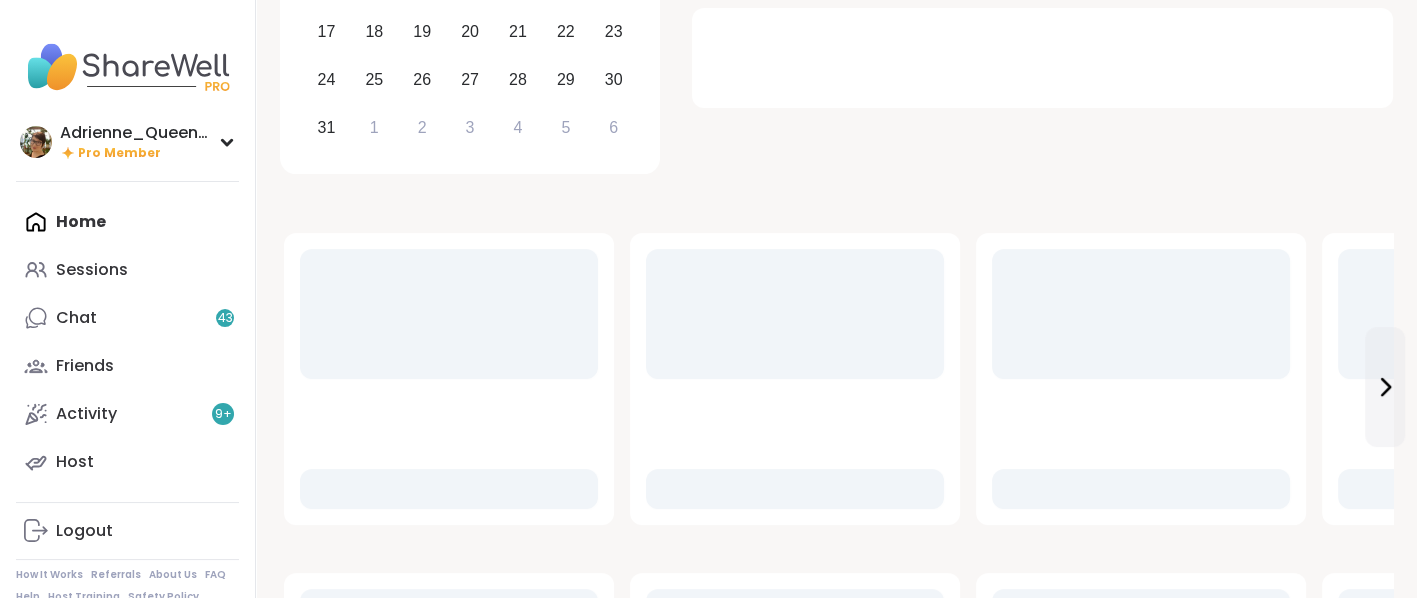 scroll, scrollTop: 0, scrollLeft: 0, axis: both 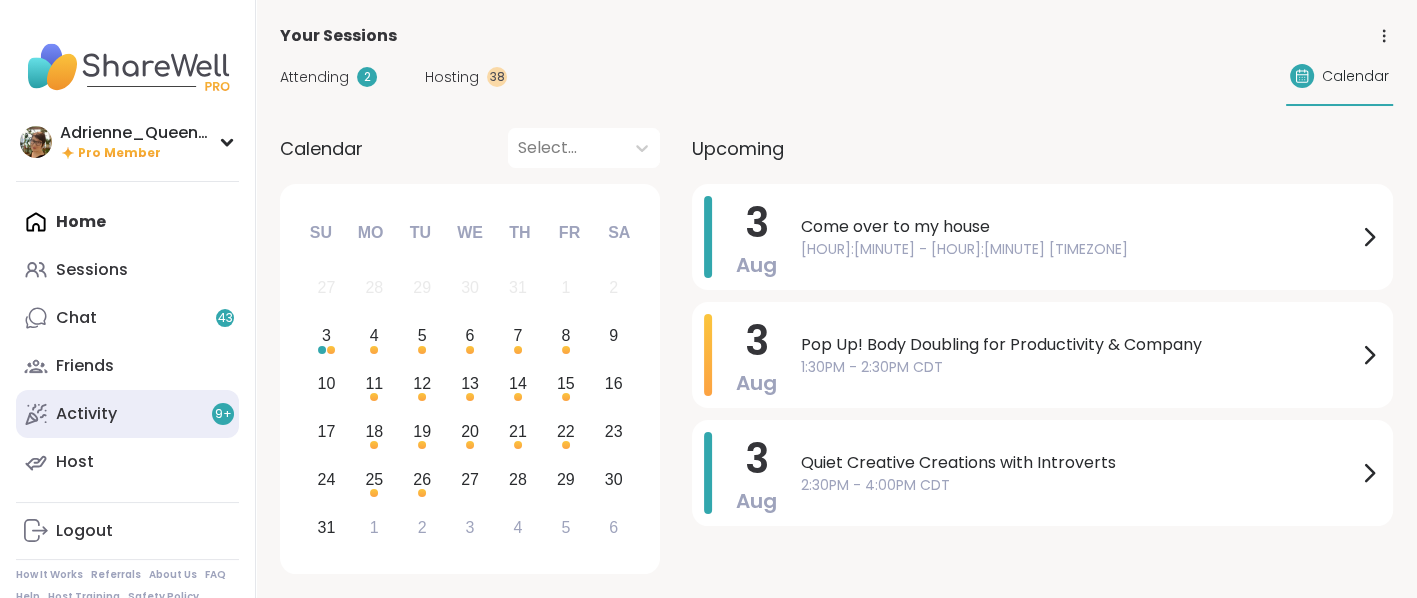 click on "Activity 9 +" at bounding box center (127, 414) 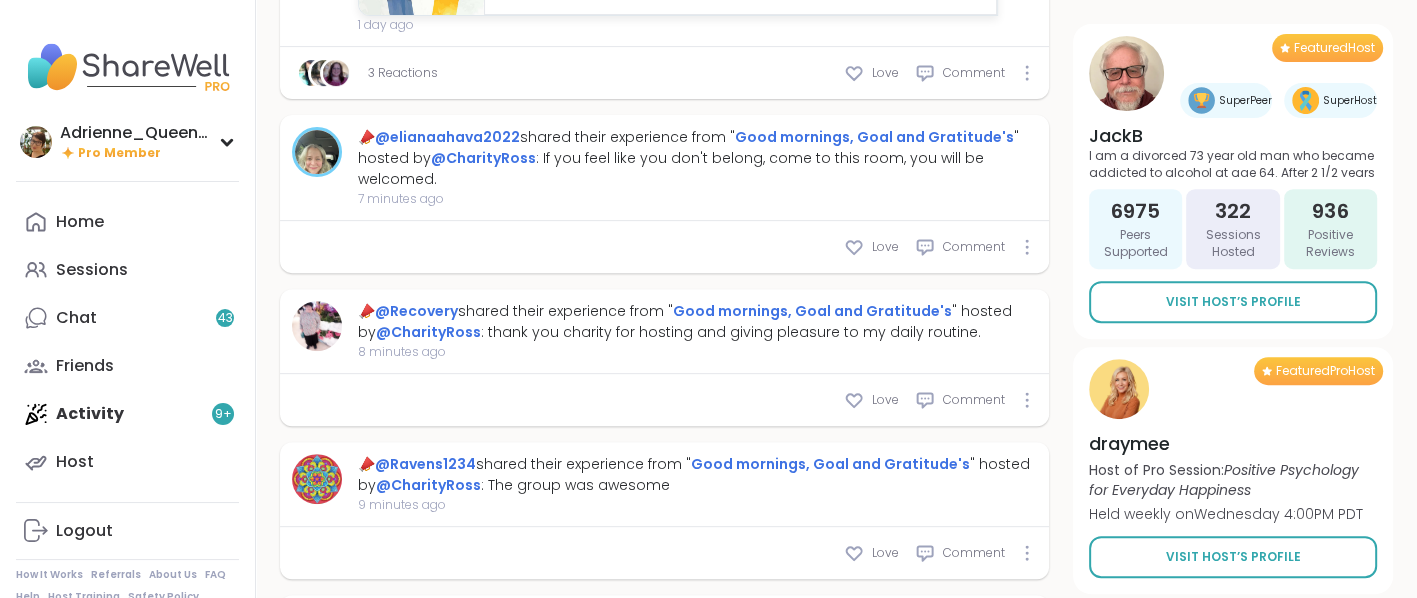 scroll, scrollTop: 700, scrollLeft: 0, axis: vertical 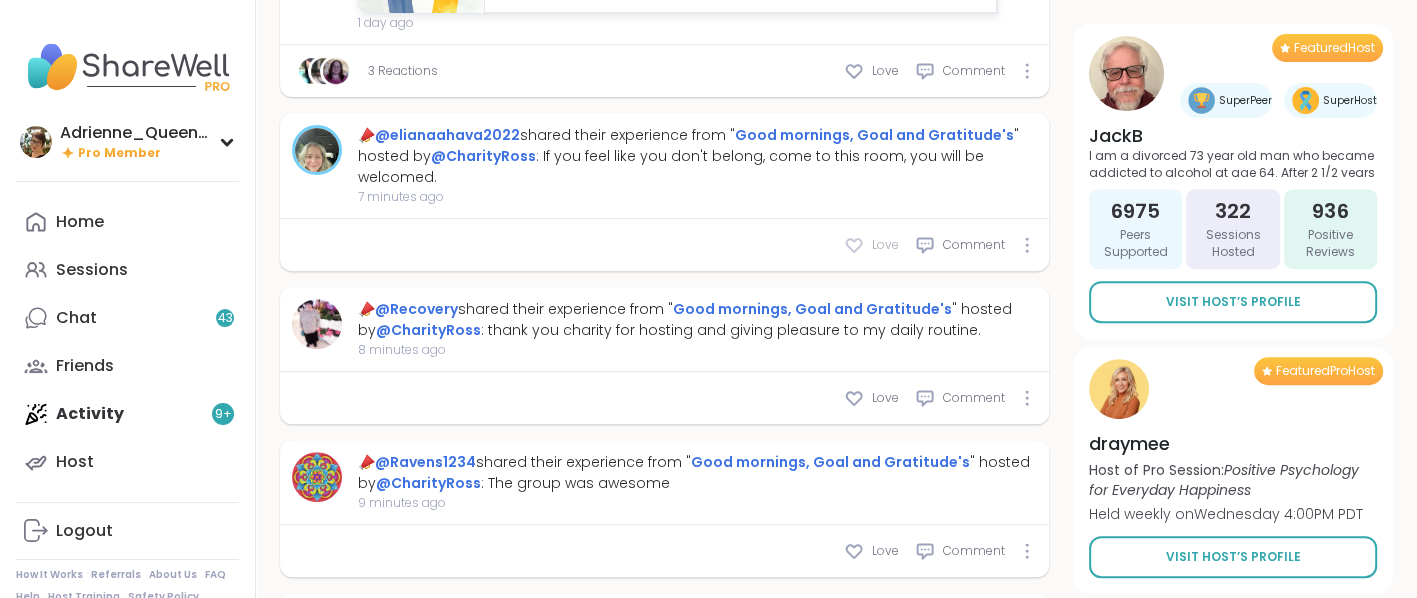 click 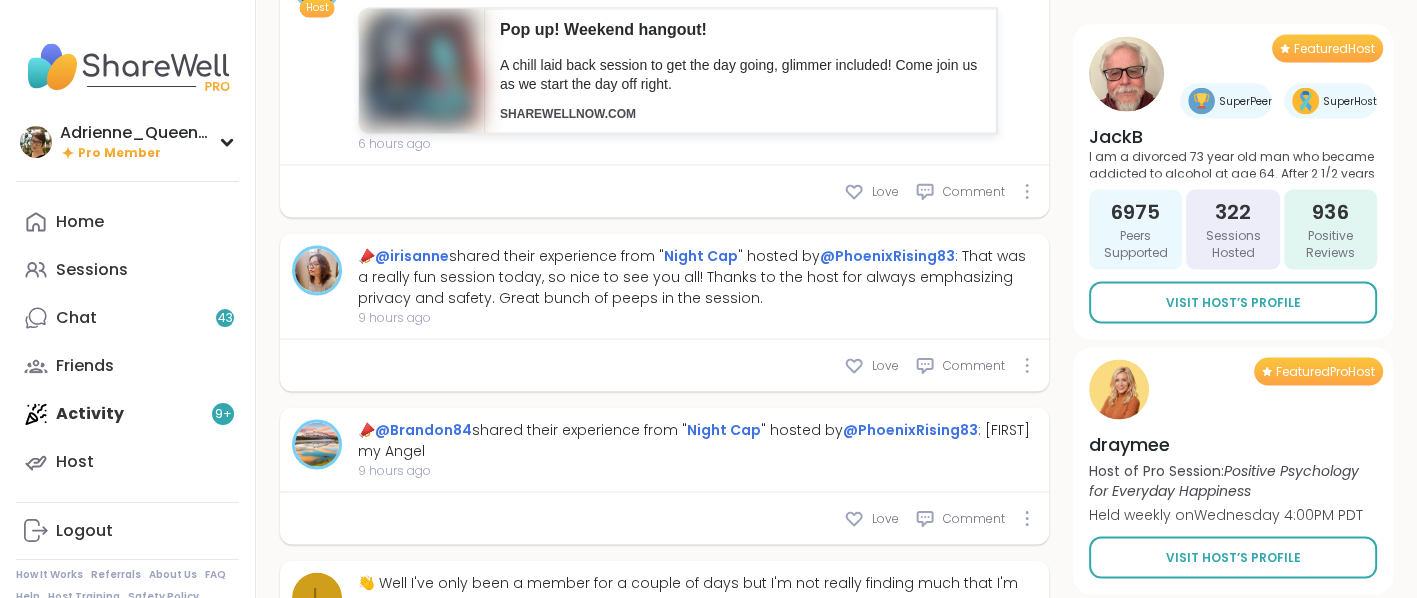 scroll, scrollTop: 3500, scrollLeft: 0, axis: vertical 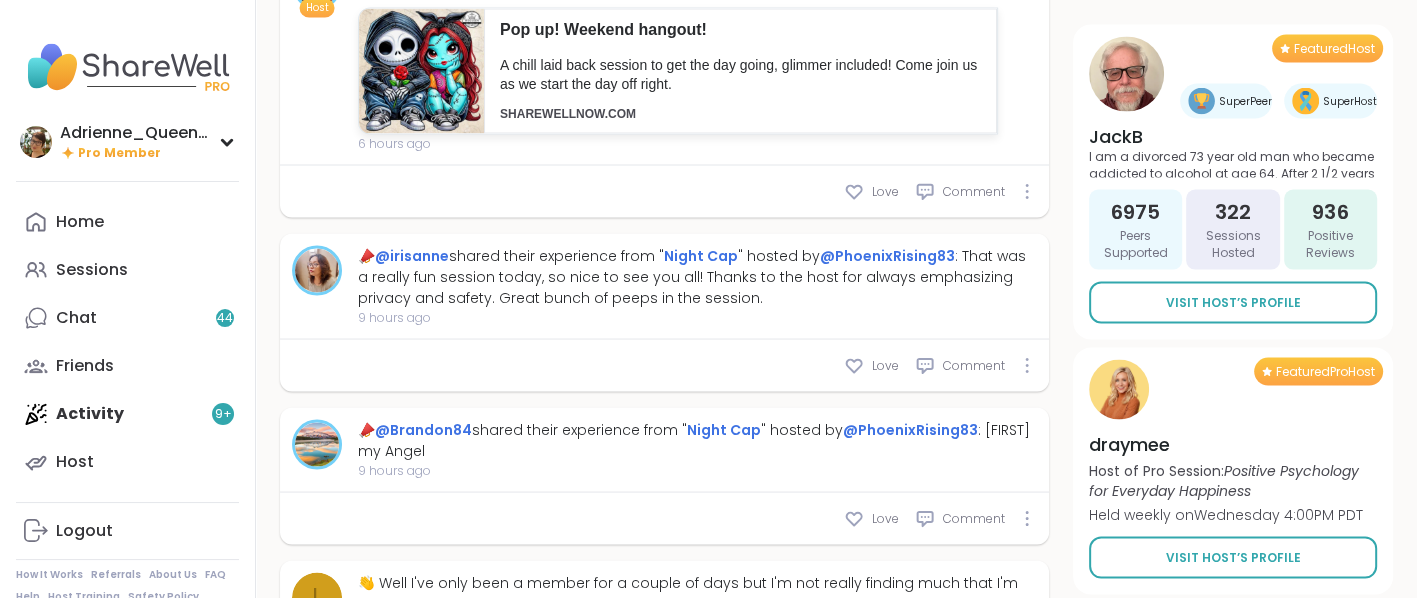 type on "*" 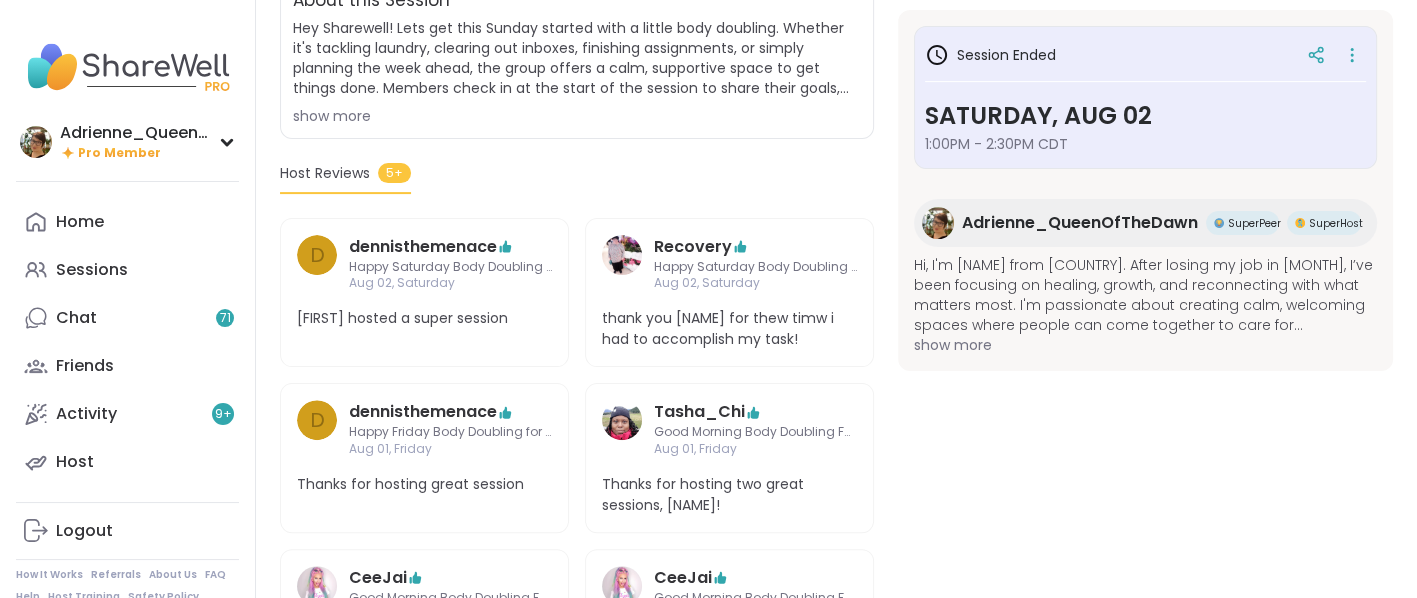 scroll, scrollTop: 500, scrollLeft: 0, axis: vertical 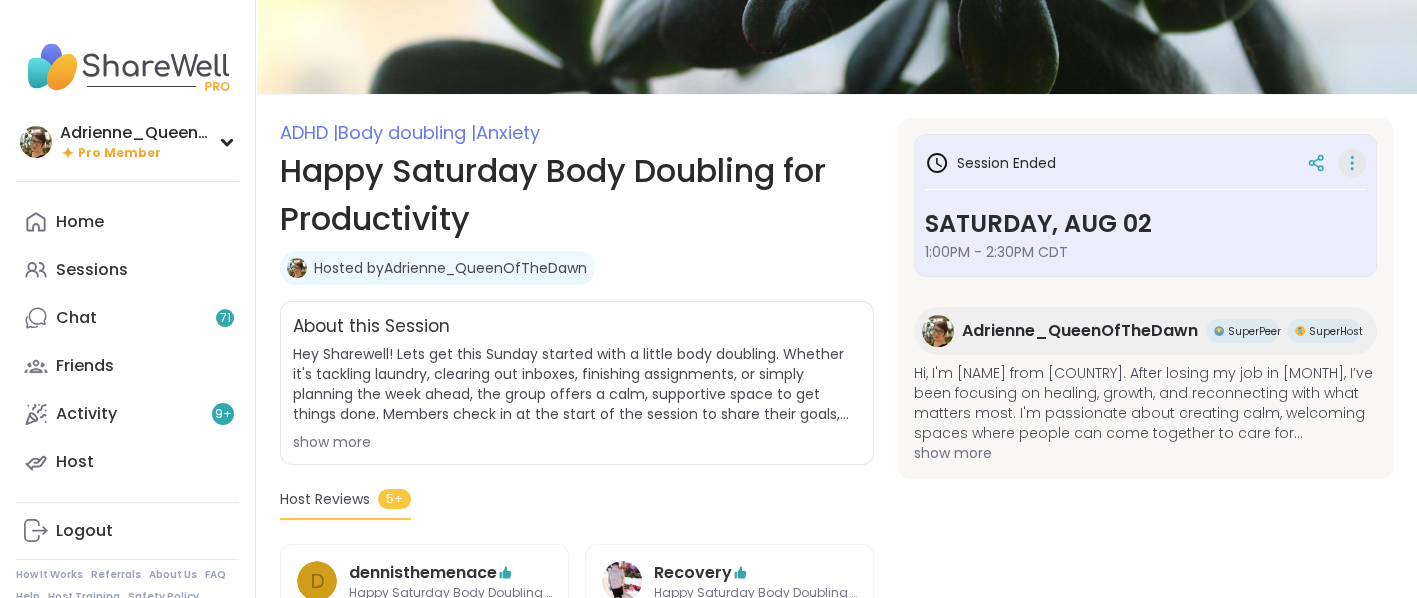 click 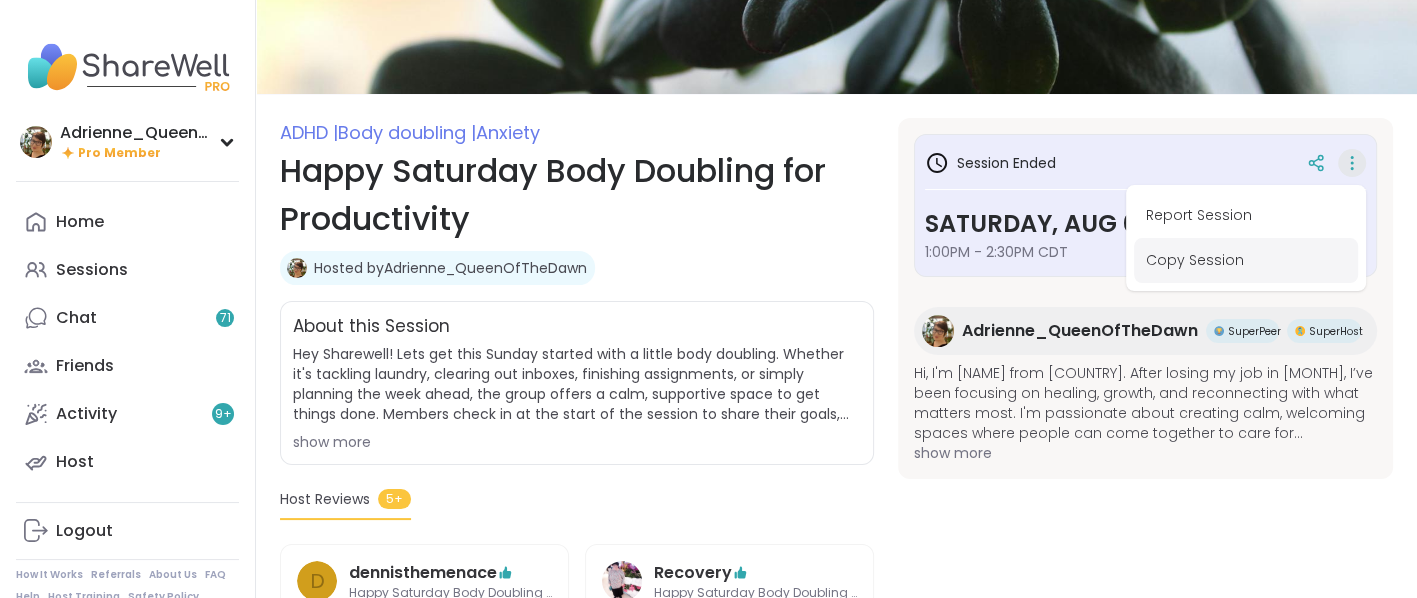 click on "Copy Session" at bounding box center [1246, 260] 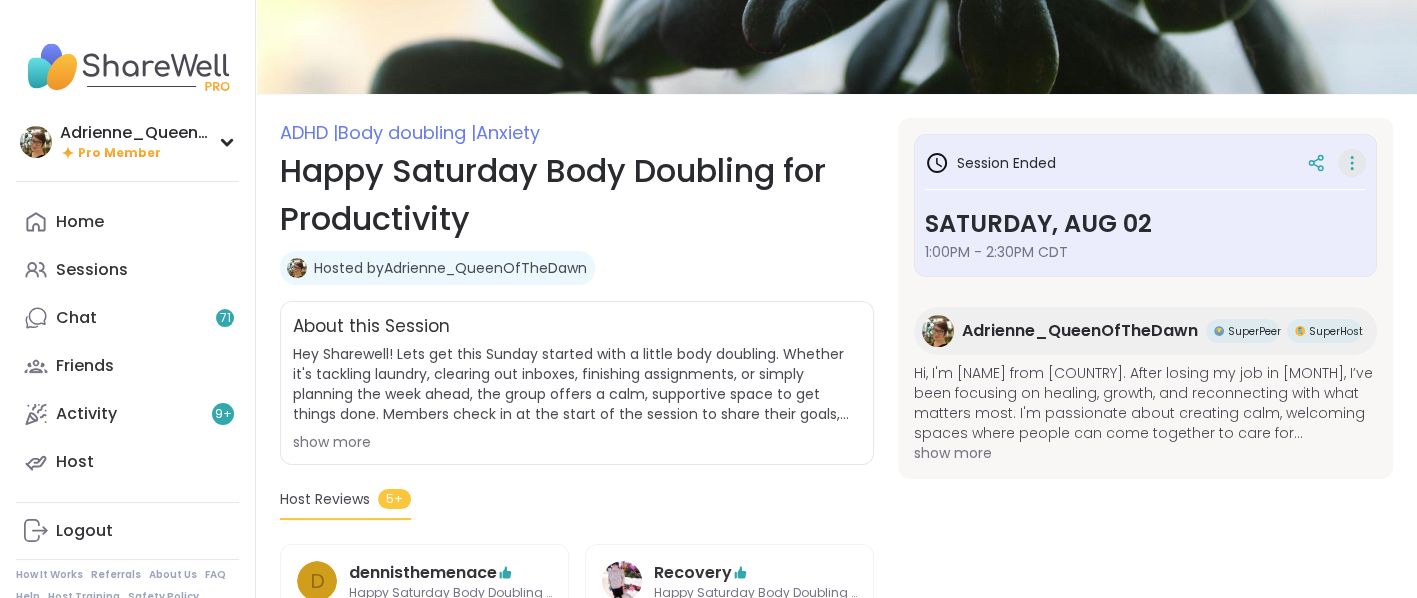 scroll, scrollTop: 0, scrollLeft: 0, axis: both 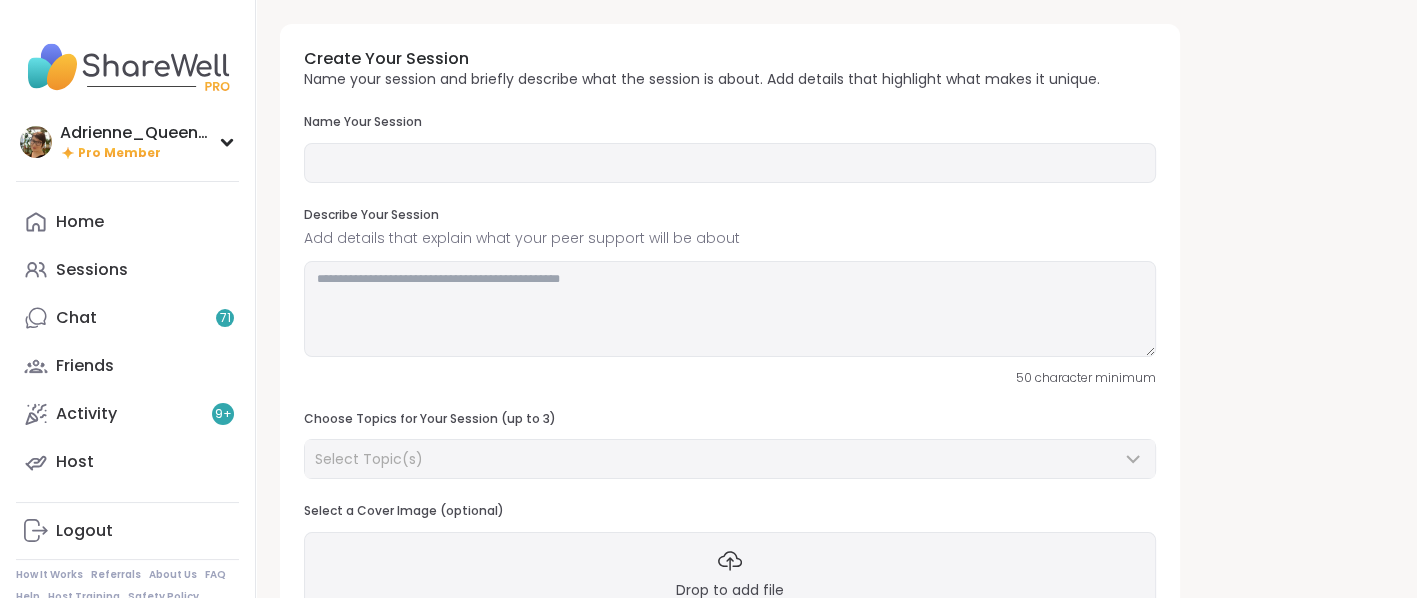 type on "**********" 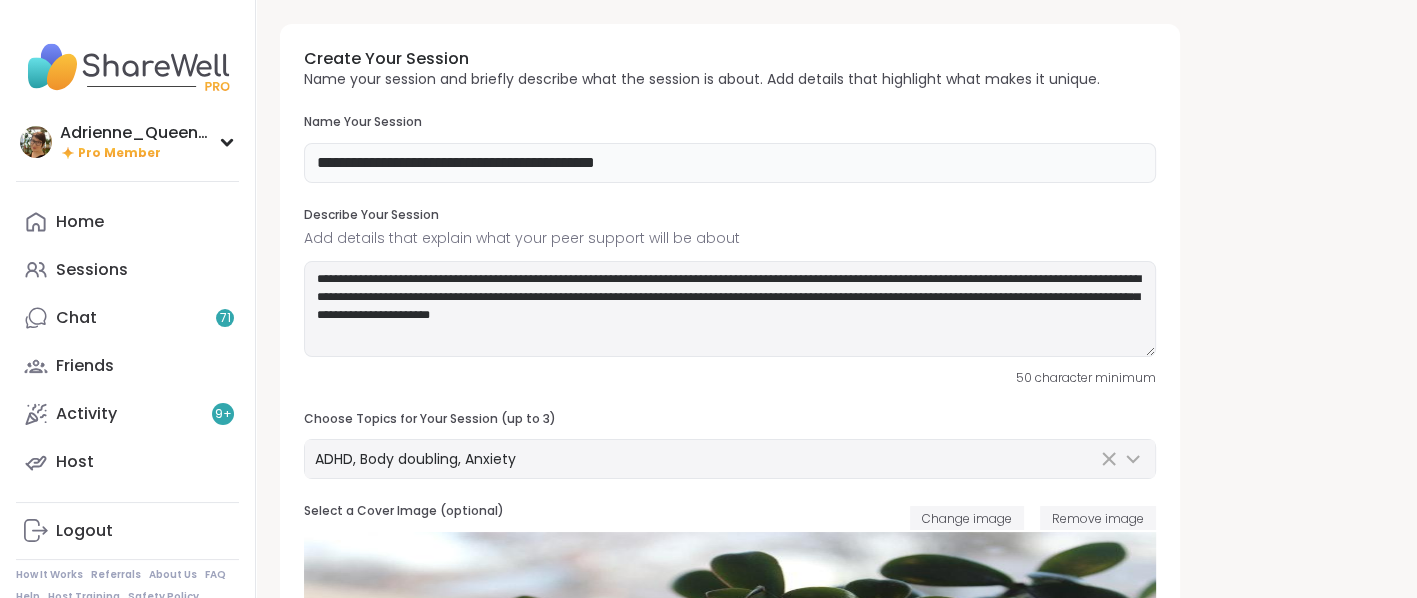 click on "**********" at bounding box center [730, 163] 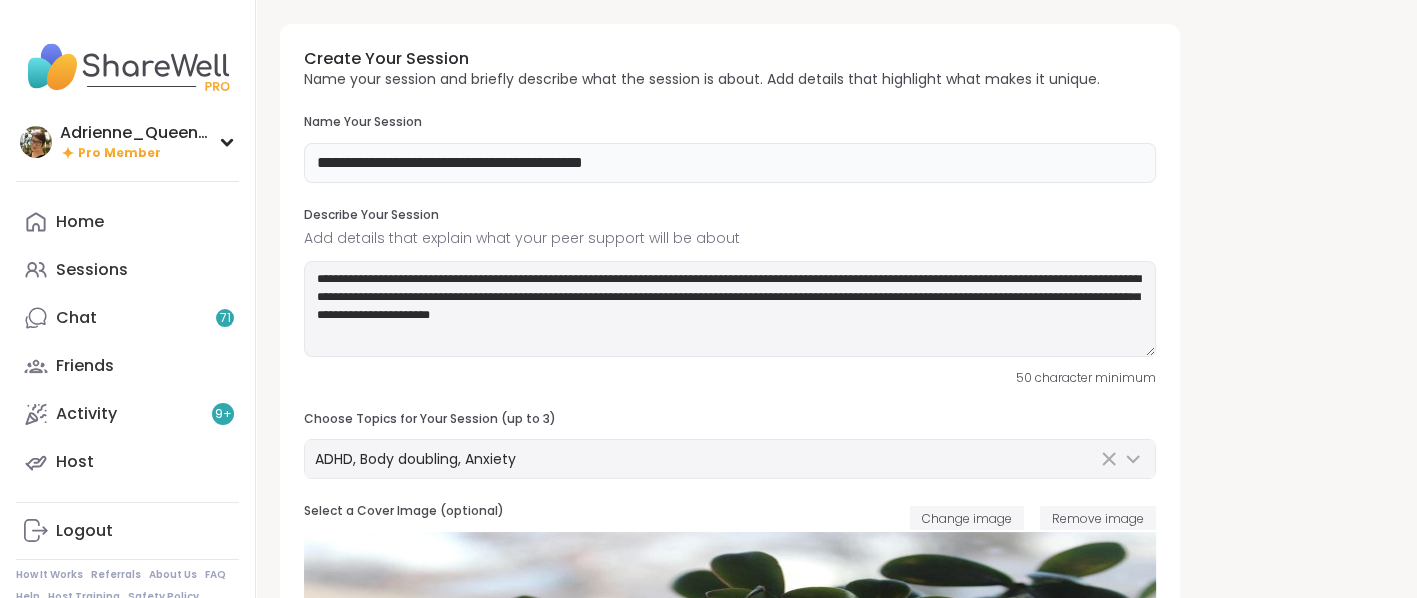 click on "**********" at bounding box center (730, 163) 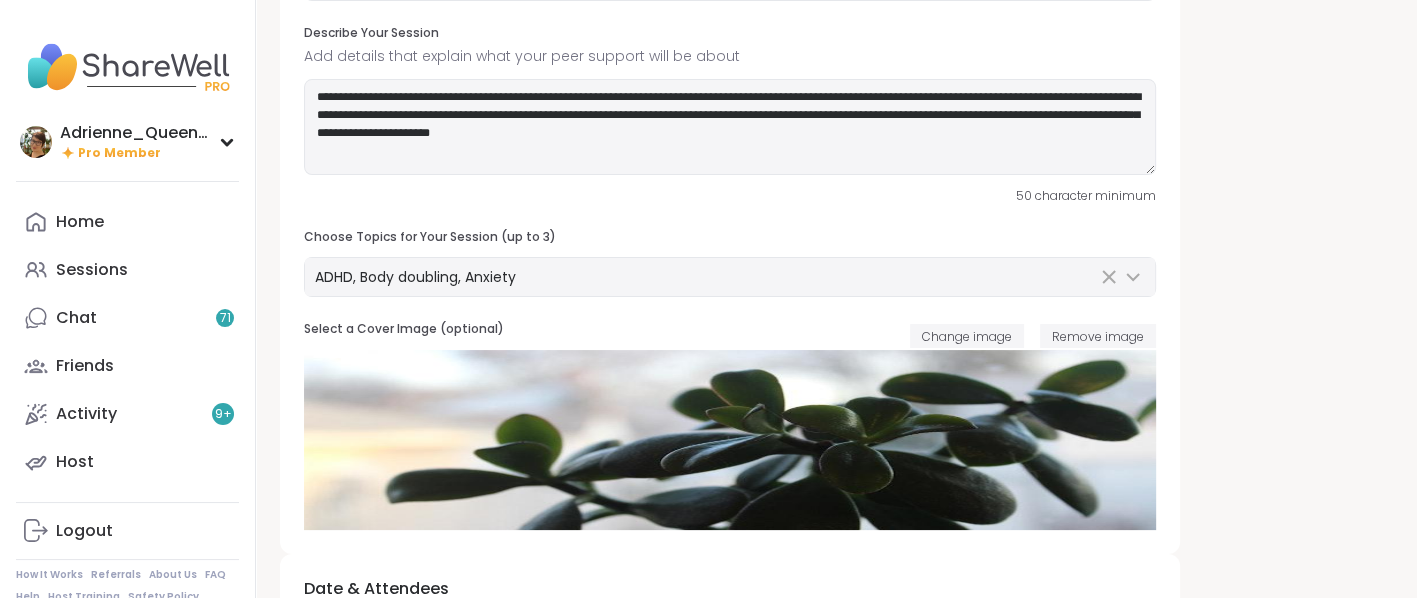 scroll, scrollTop: 200, scrollLeft: 0, axis: vertical 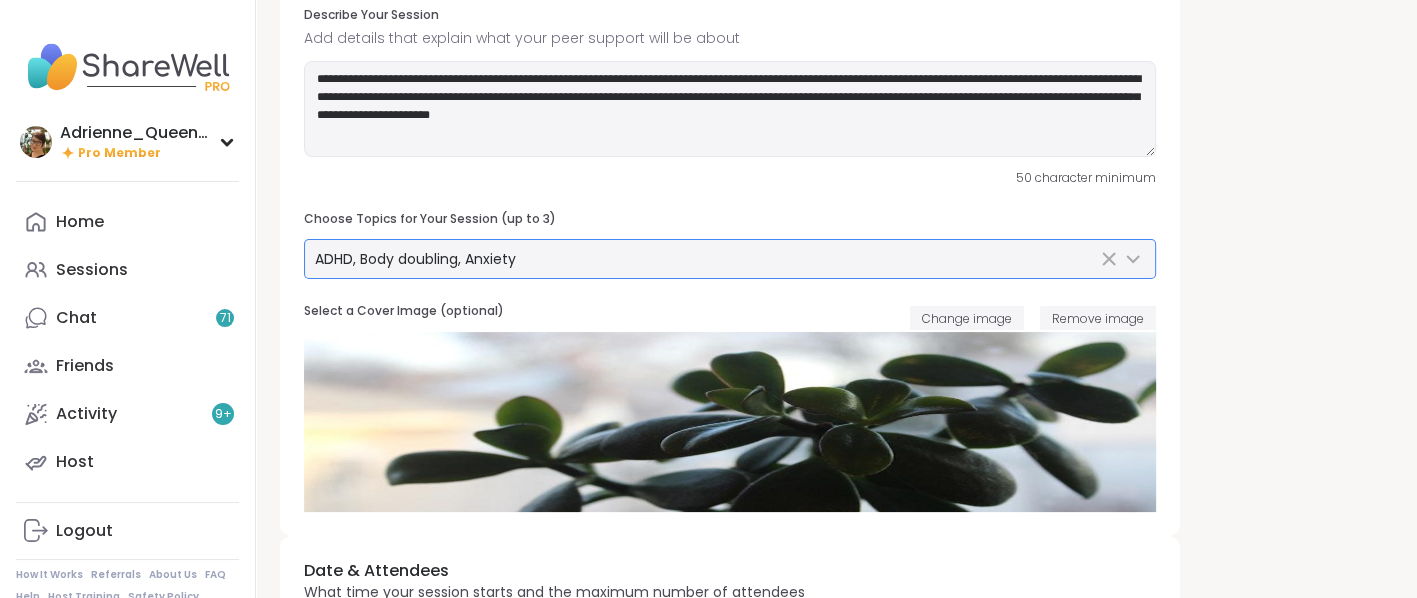 click 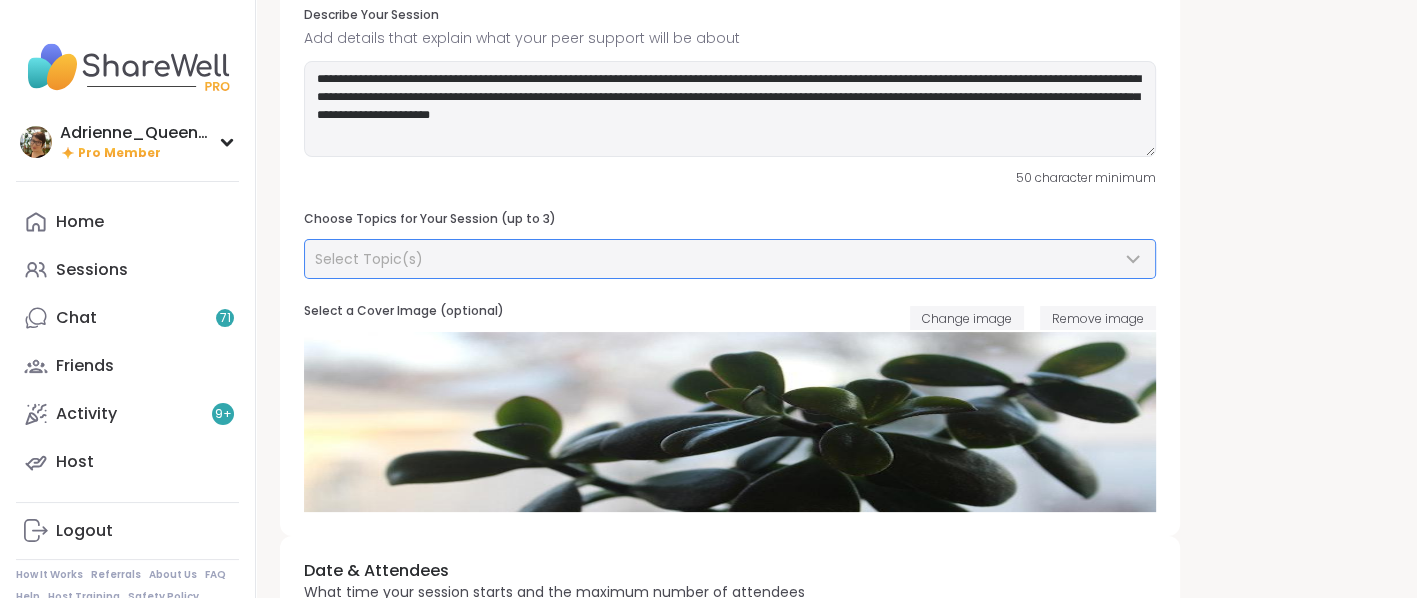 click 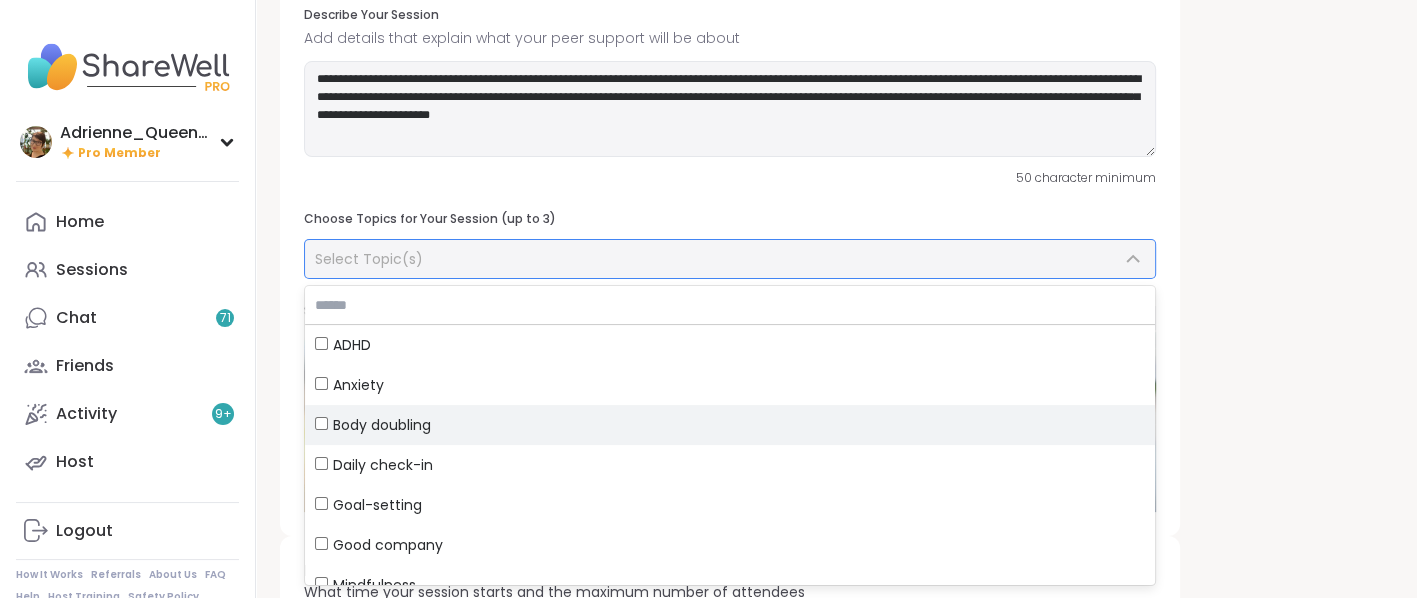 click on "Body doubling" at bounding box center [730, 425] 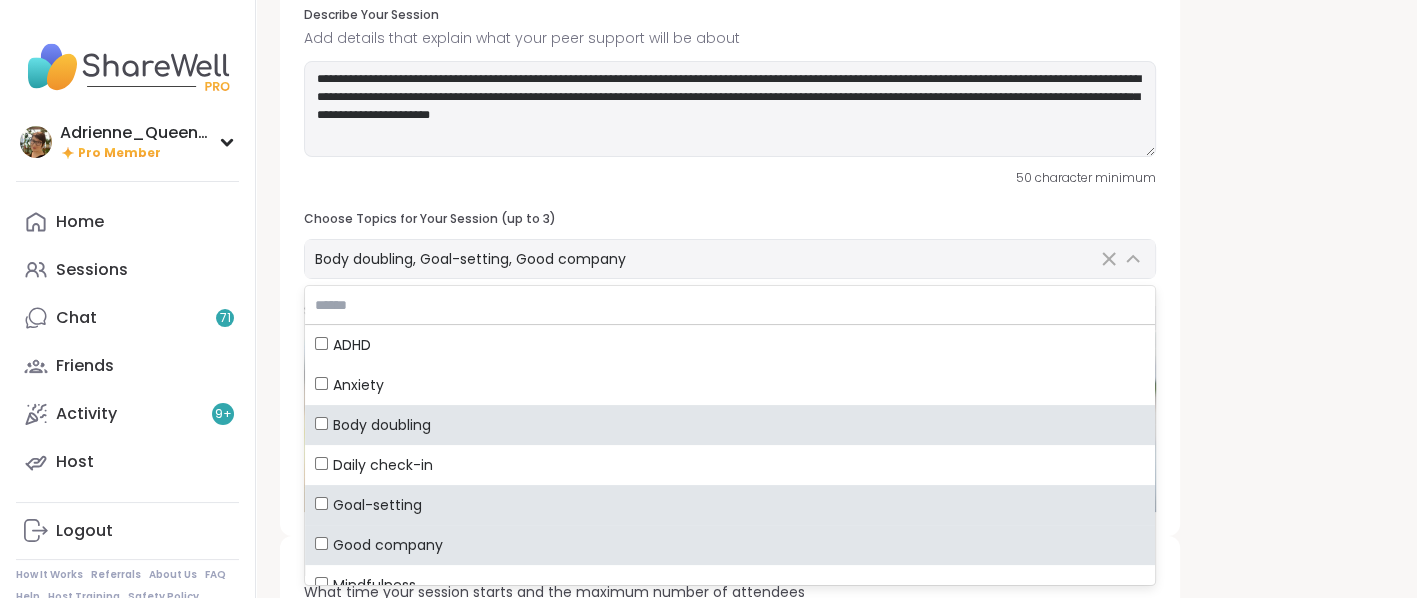 click on "**********" at bounding box center [836, 506] 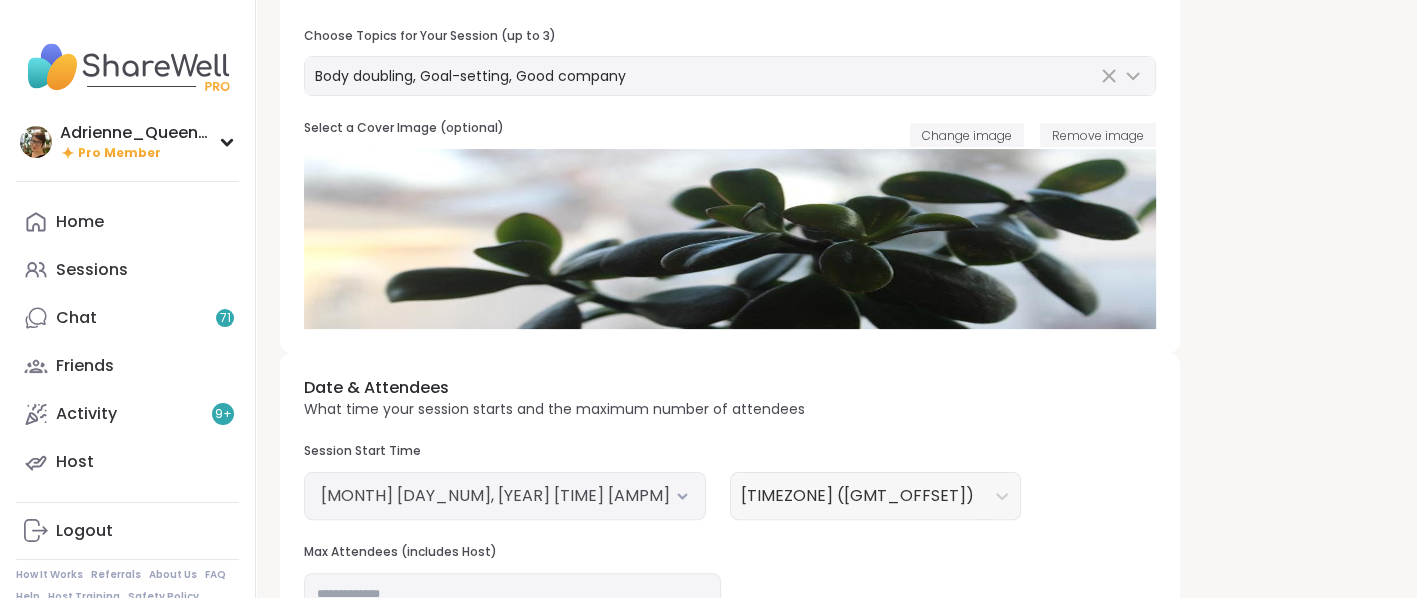 scroll, scrollTop: 500, scrollLeft: 0, axis: vertical 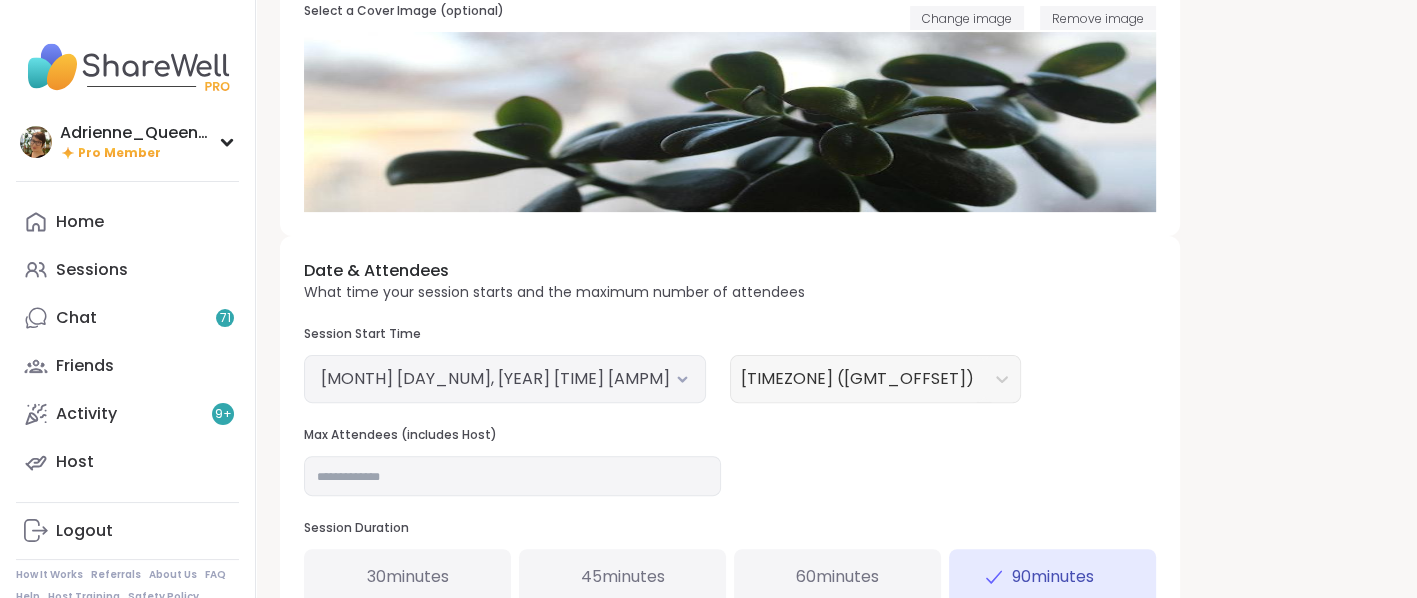 click on "August 2, 2025 1:00 PM" at bounding box center [505, 379] 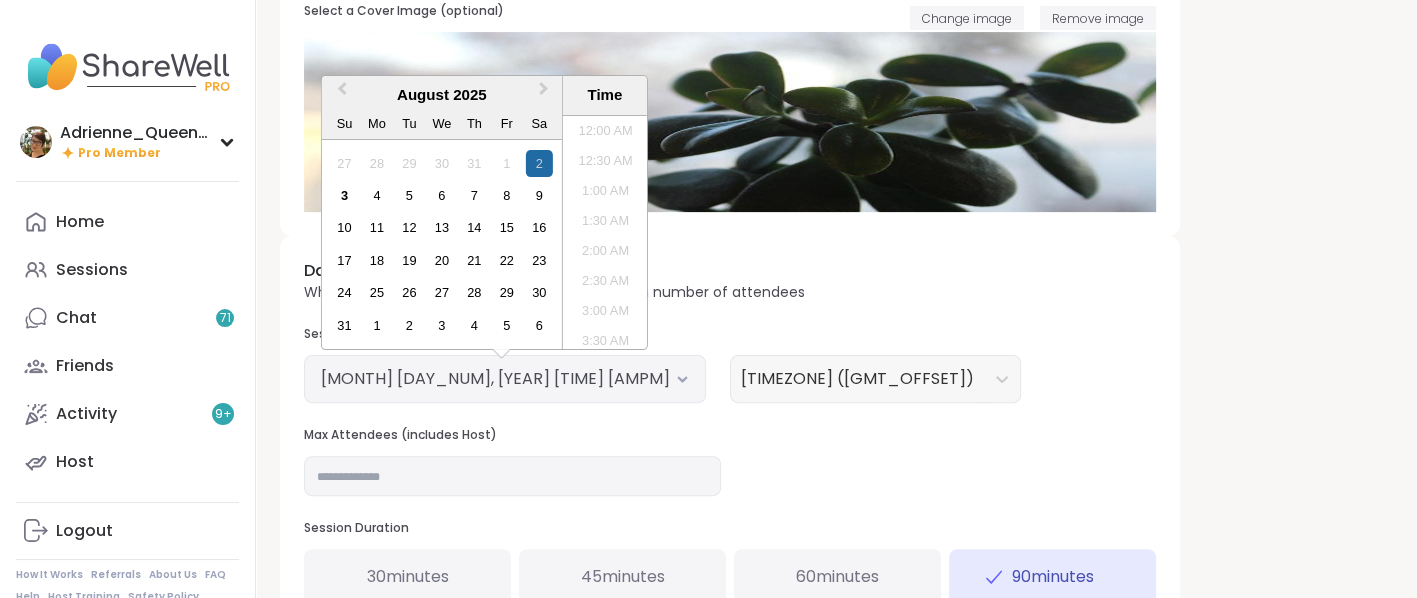 scroll, scrollTop: 678, scrollLeft: 0, axis: vertical 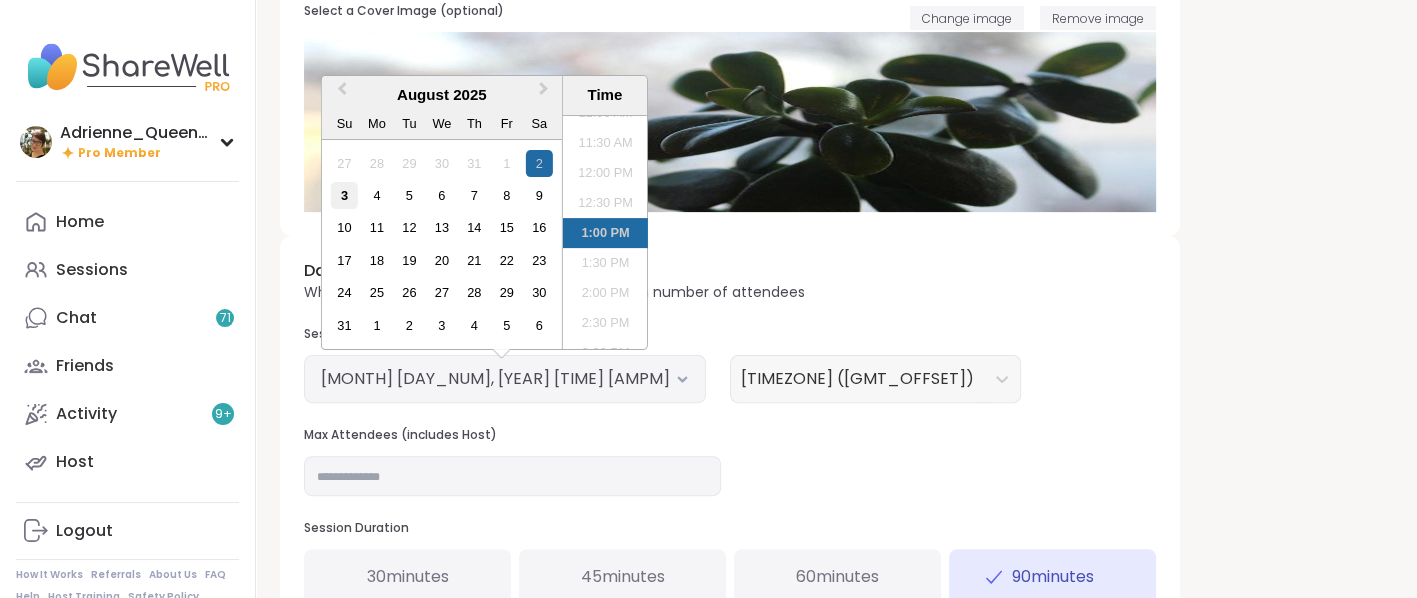 click on "3" at bounding box center (344, 195) 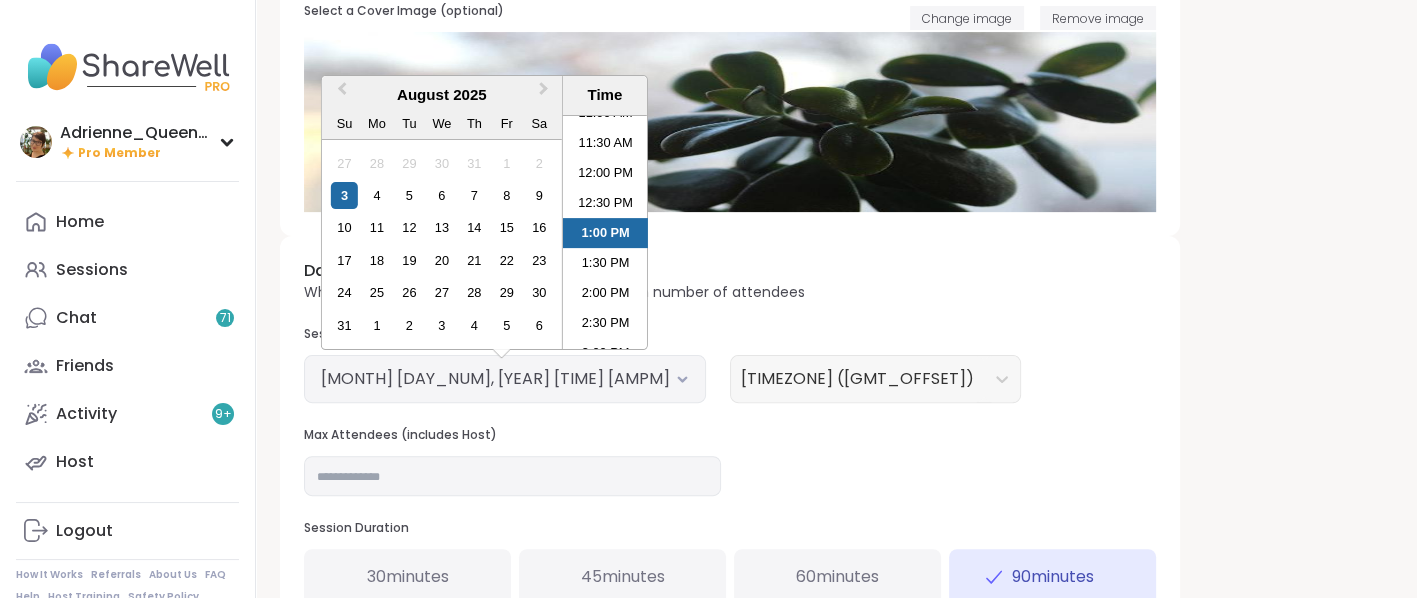 click on "1:30 PM" at bounding box center (605, 263) 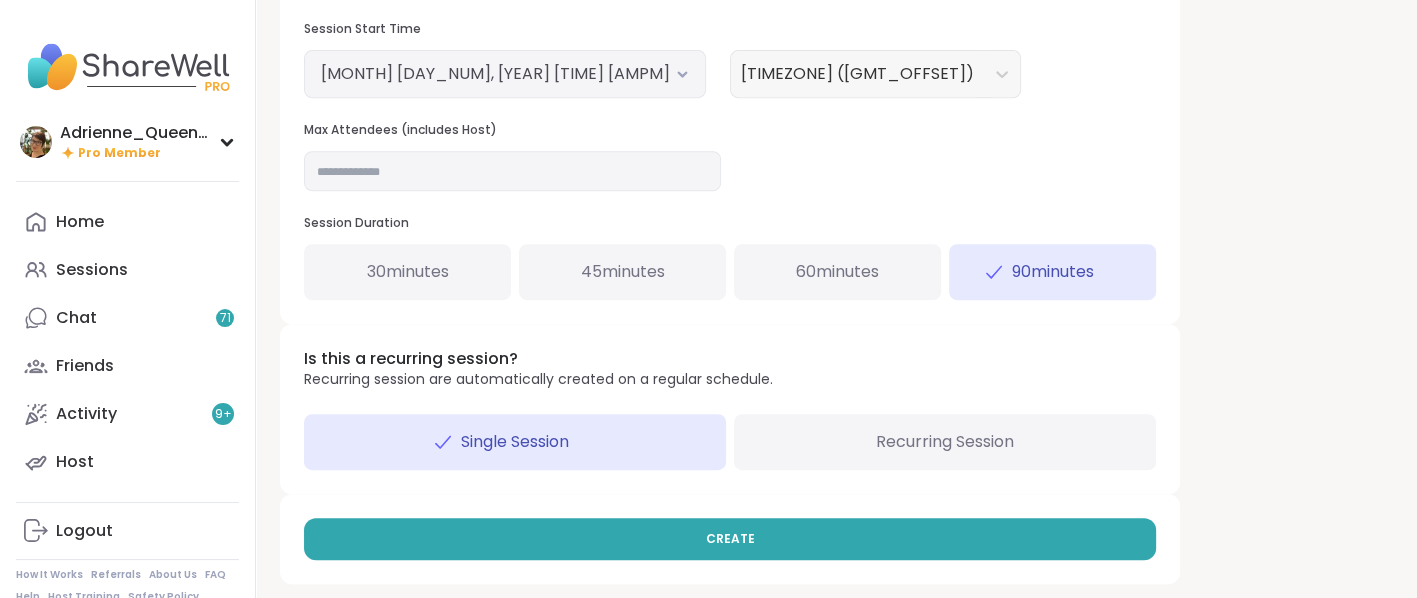 scroll, scrollTop: 809, scrollLeft: 0, axis: vertical 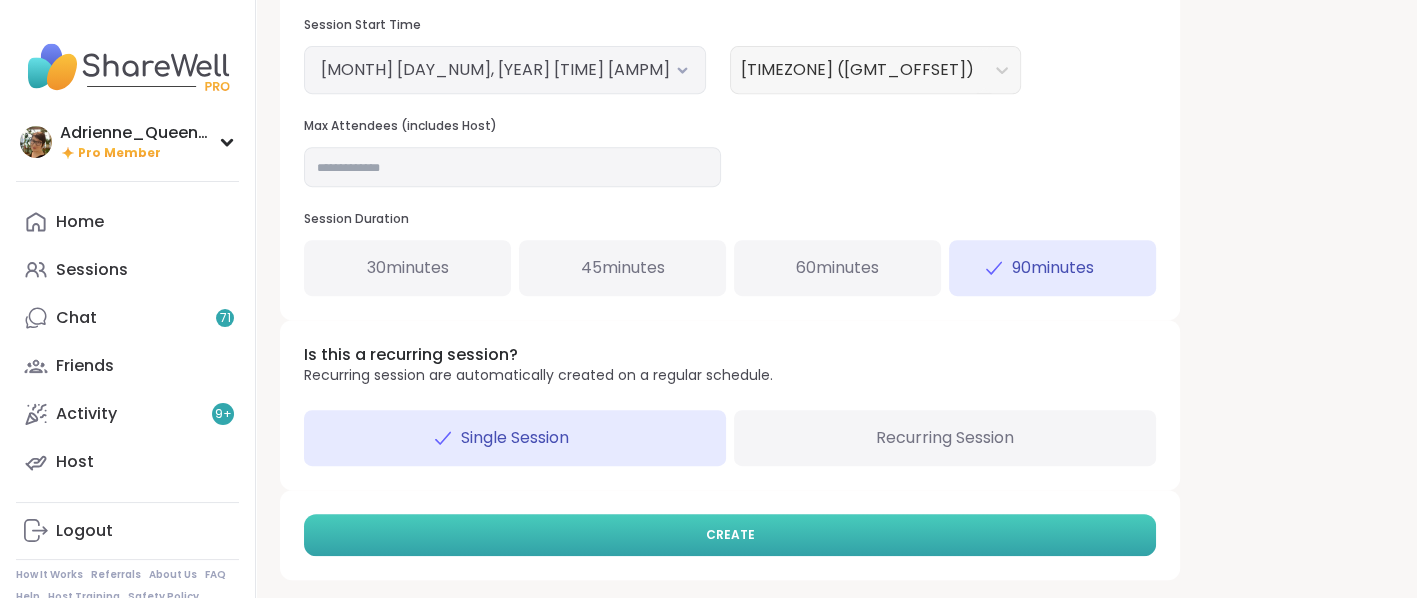 click on "CREATE" at bounding box center [730, 535] 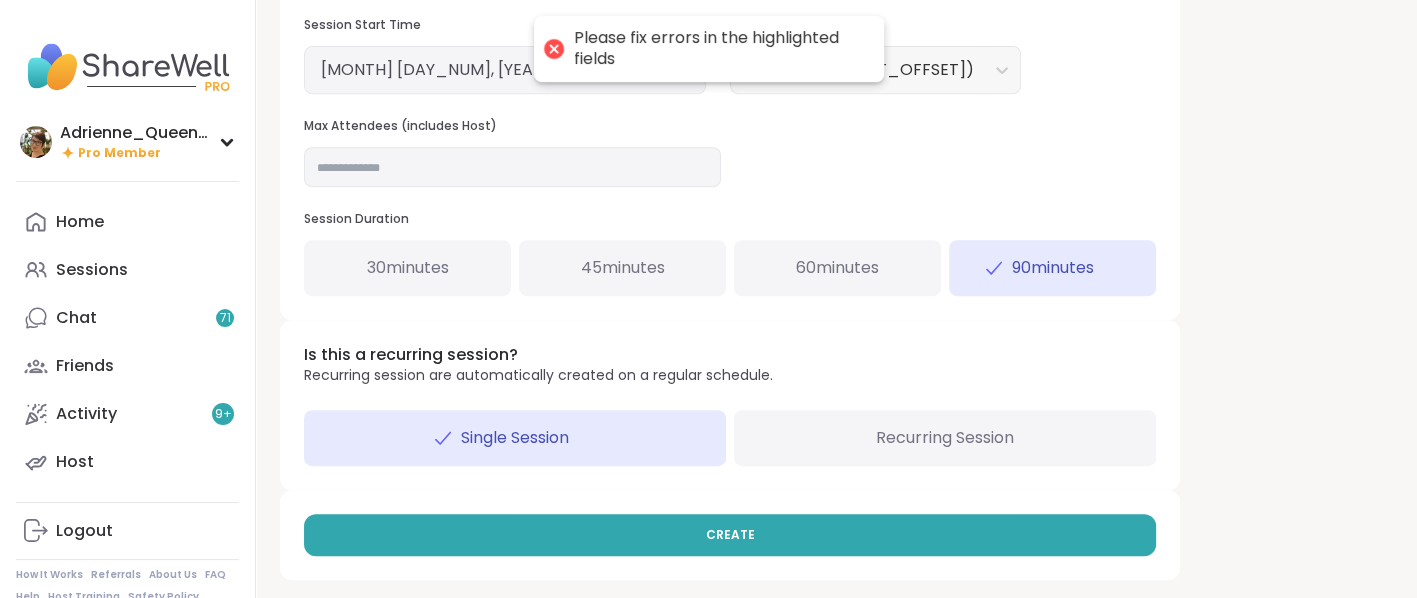 click on "**********" at bounding box center [836, -103] 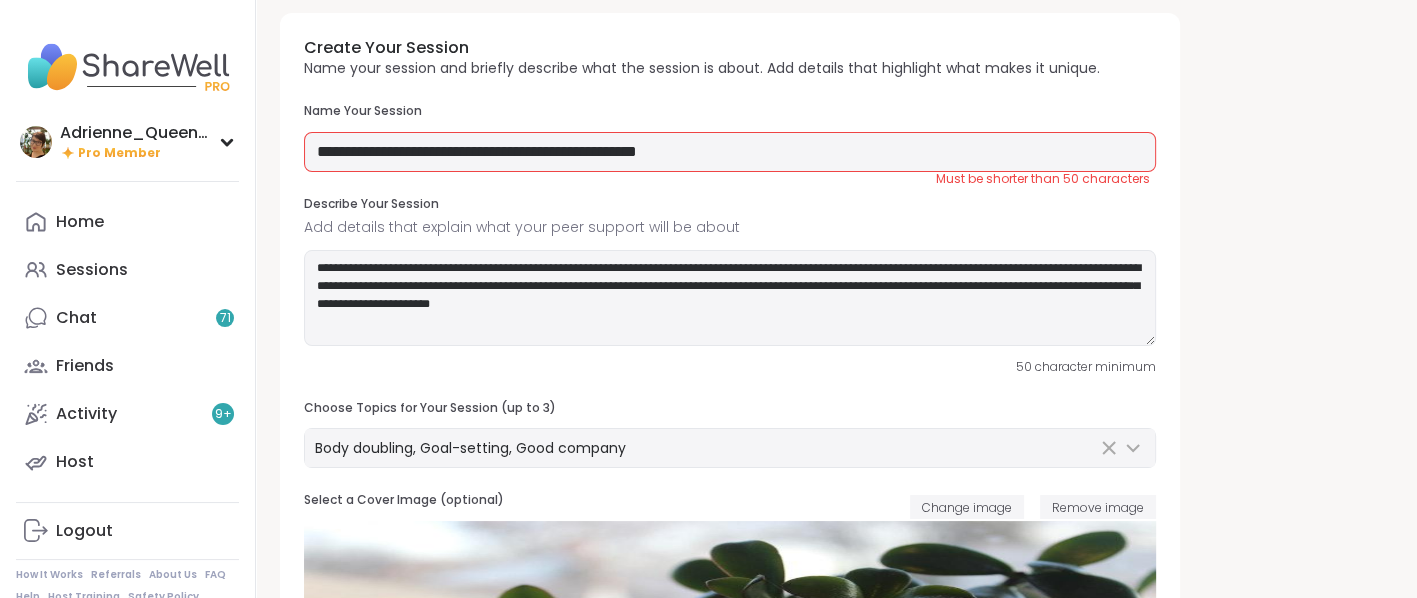 scroll, scrollTop: 0, scrollLeft: 0, axis: both 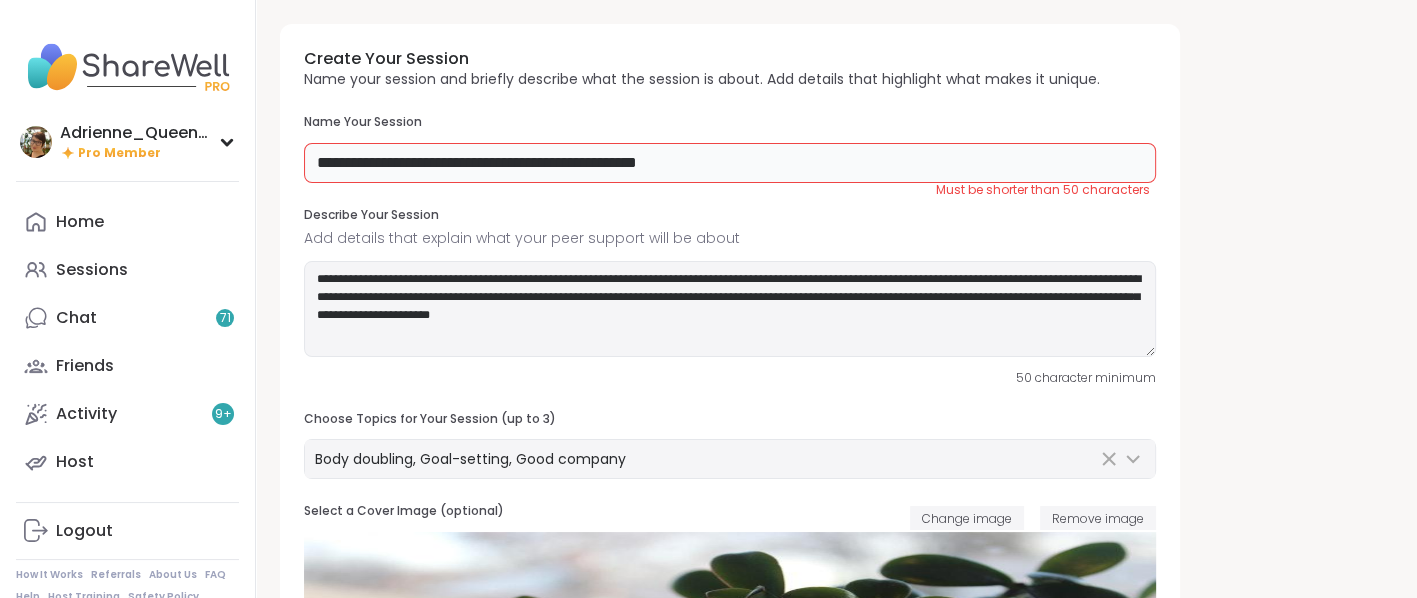 drag, startPoint x: 432, startPoint y: 160, endPoint x: 269, endPoint y: 159, distance: 163.00307 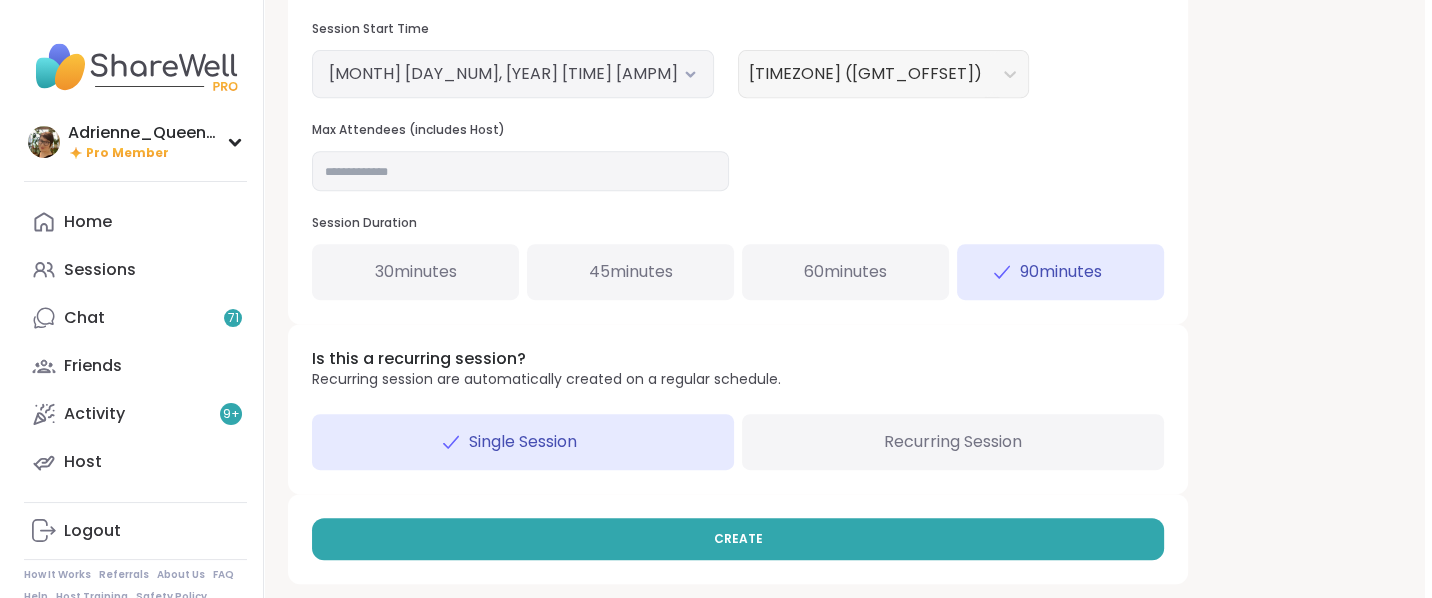 scroll, scrollTop: 809, scrollLeft: 0, axis: vertical 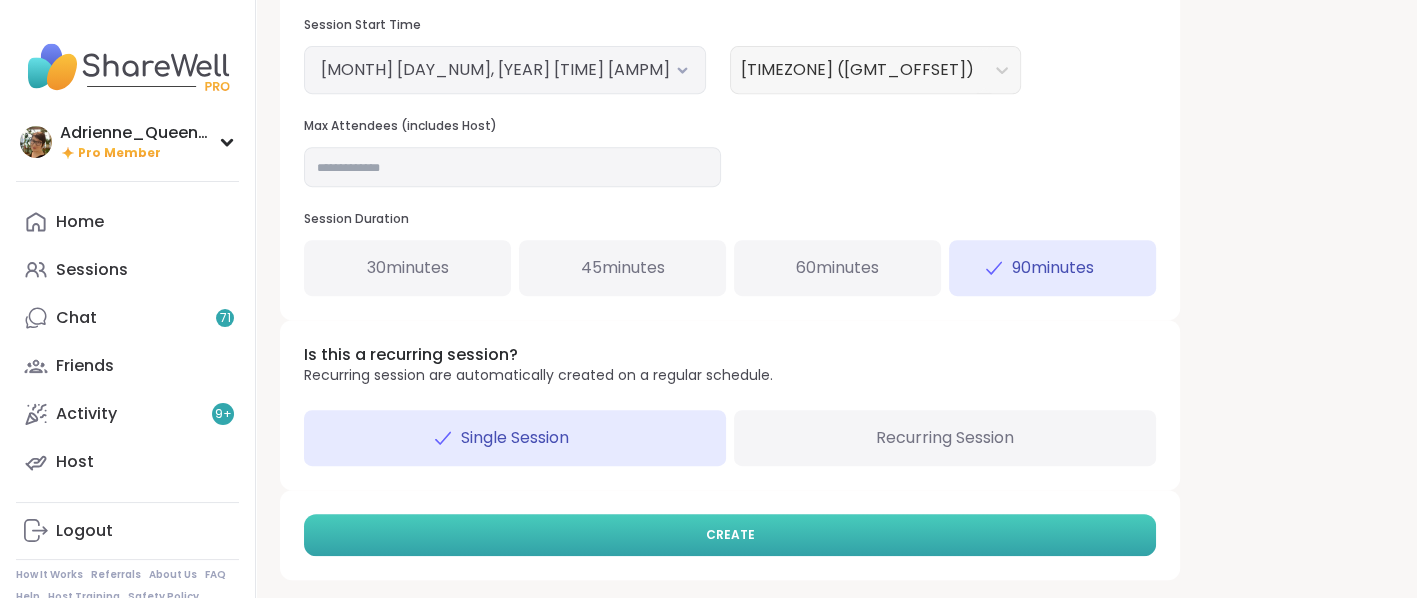 type on "**********" 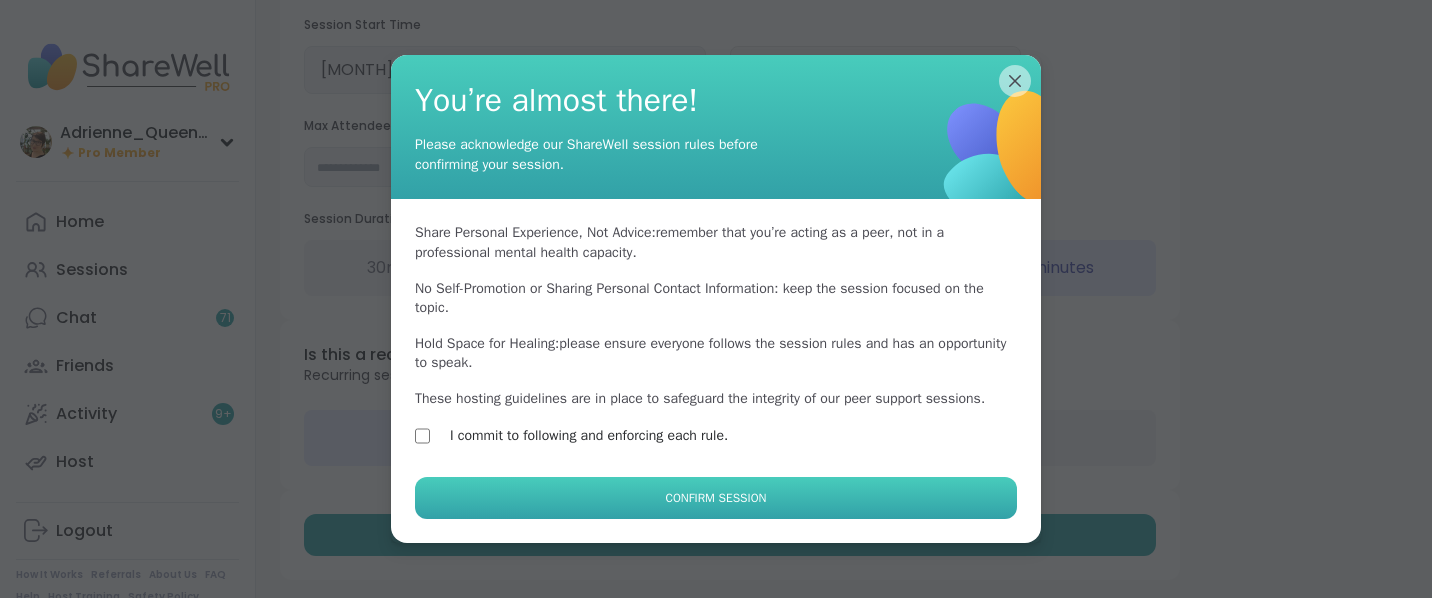 click on "Confirm Session" at bounding box center [716, 498] 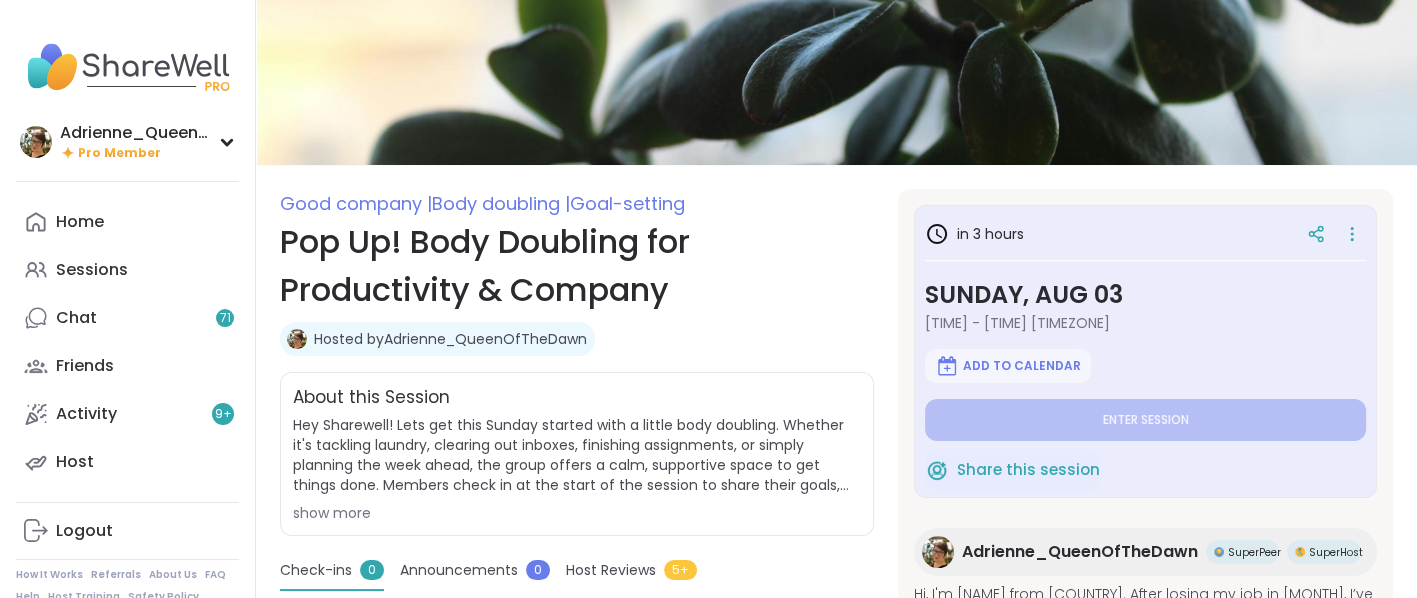 scroll, scrollTop: 100, scrollLeft: 0, axis: vertical 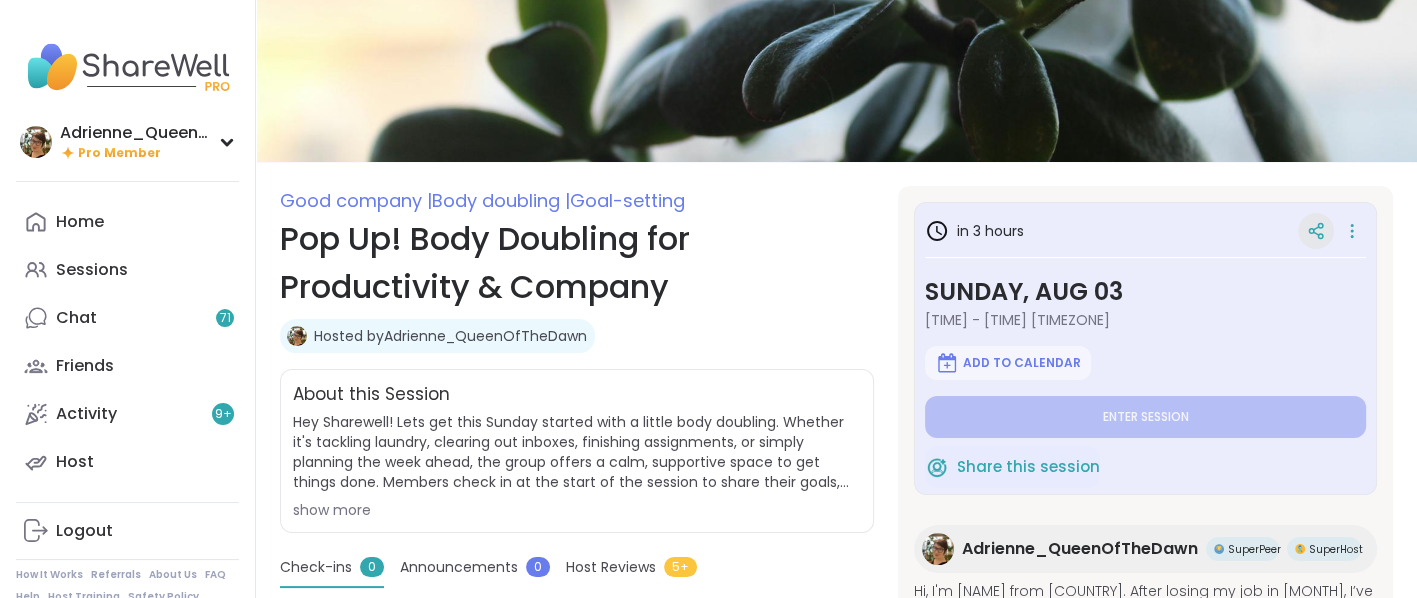 click 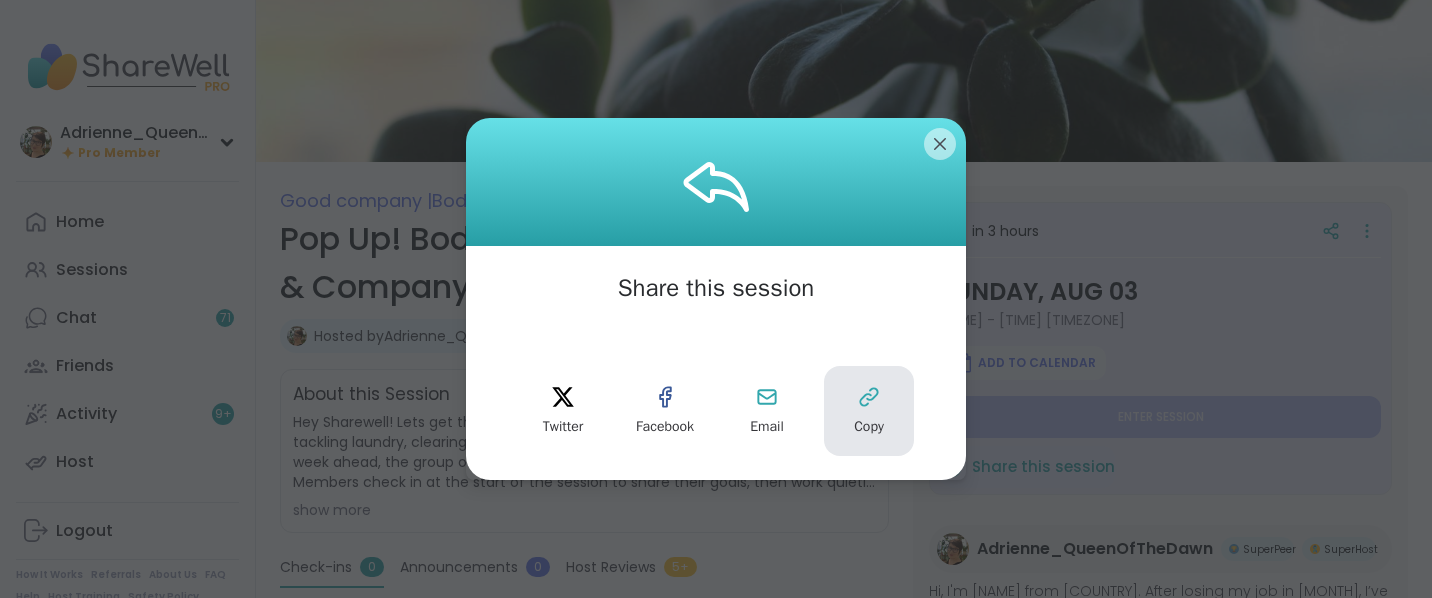 click on "Copy" at bounding box center [869, 411] 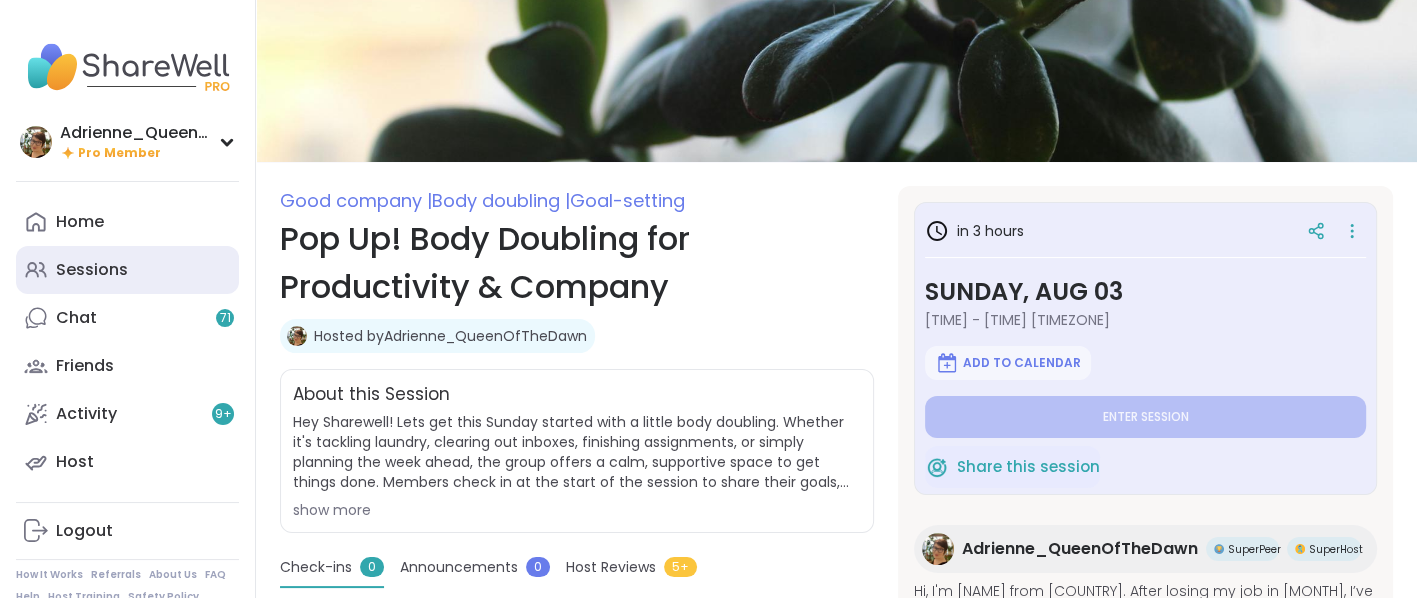 click on "Sessions" at bounding box center (92, 270) 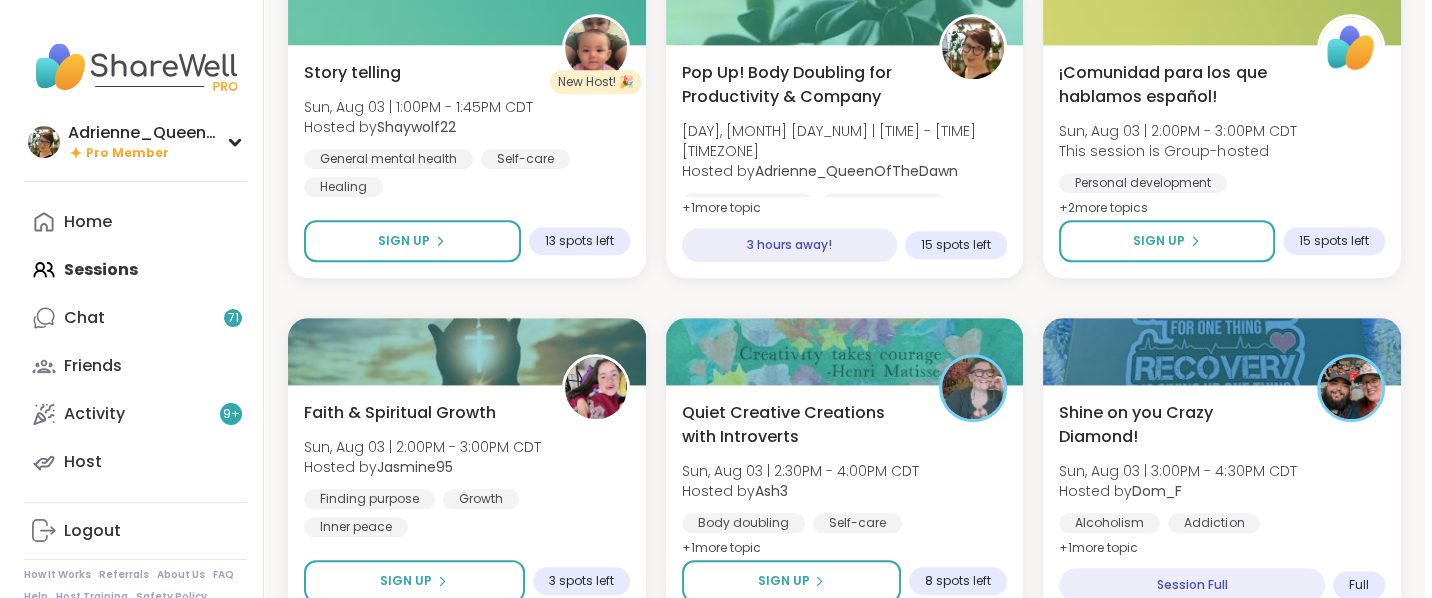 scroll, scrollTop: 1700, scrollLeft: 0, axis: vertical 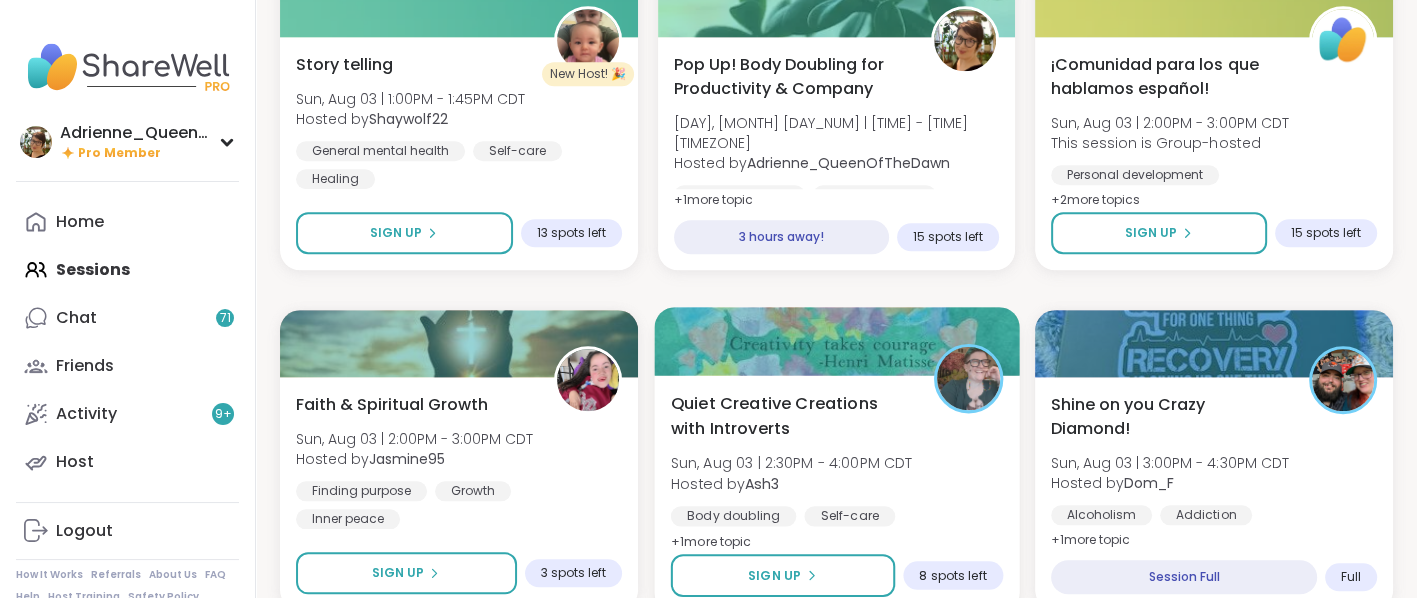 click on "Quiet Creative Creations with Introverts" at bounding box center (790, 415) 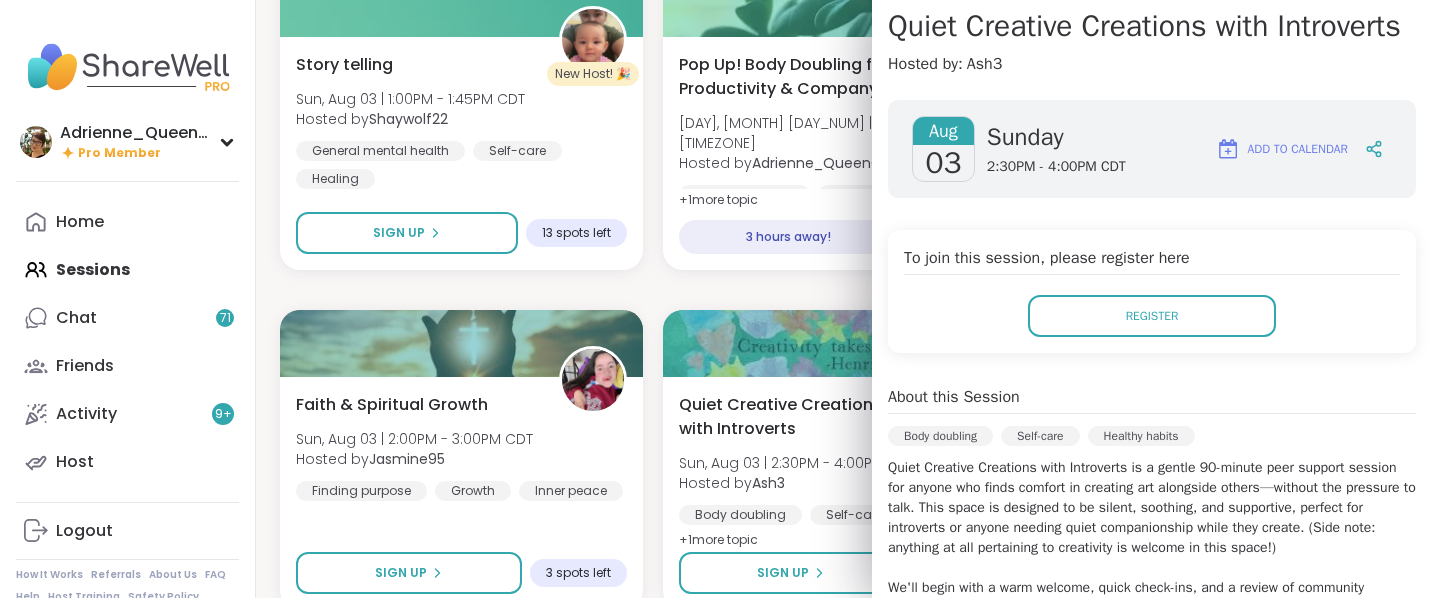 scroll, scrollTop: 0, scrollLeft: 0, axis: both 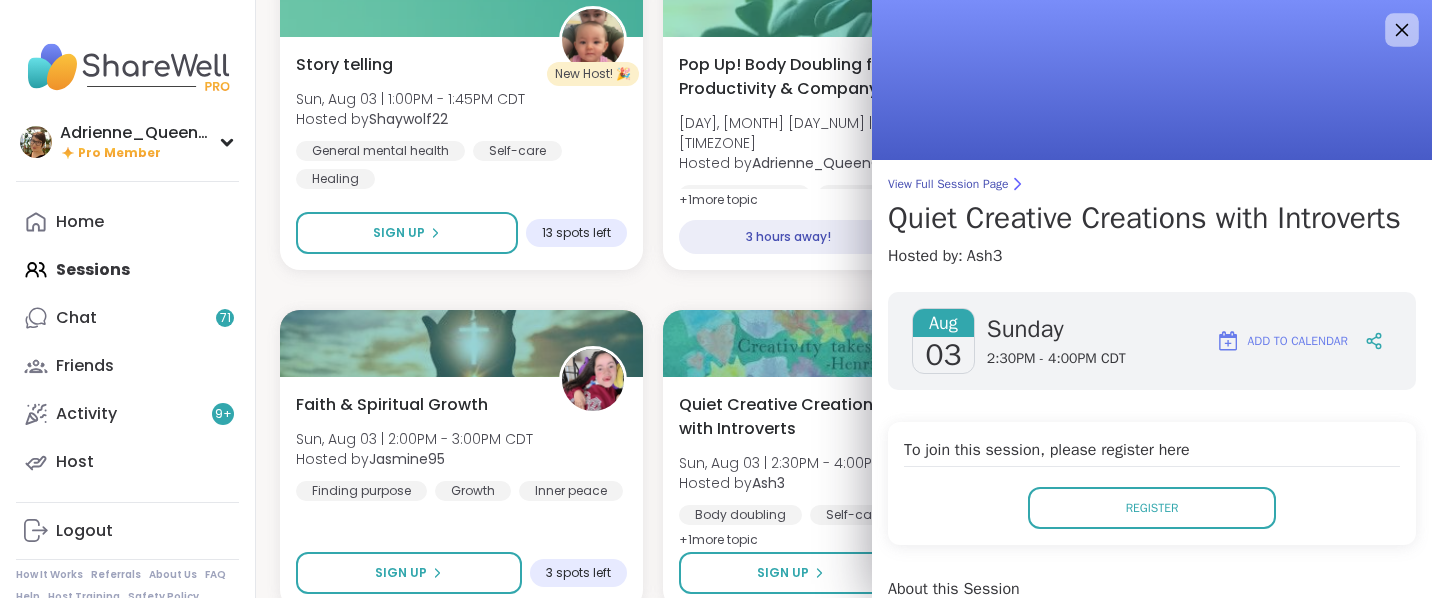 click 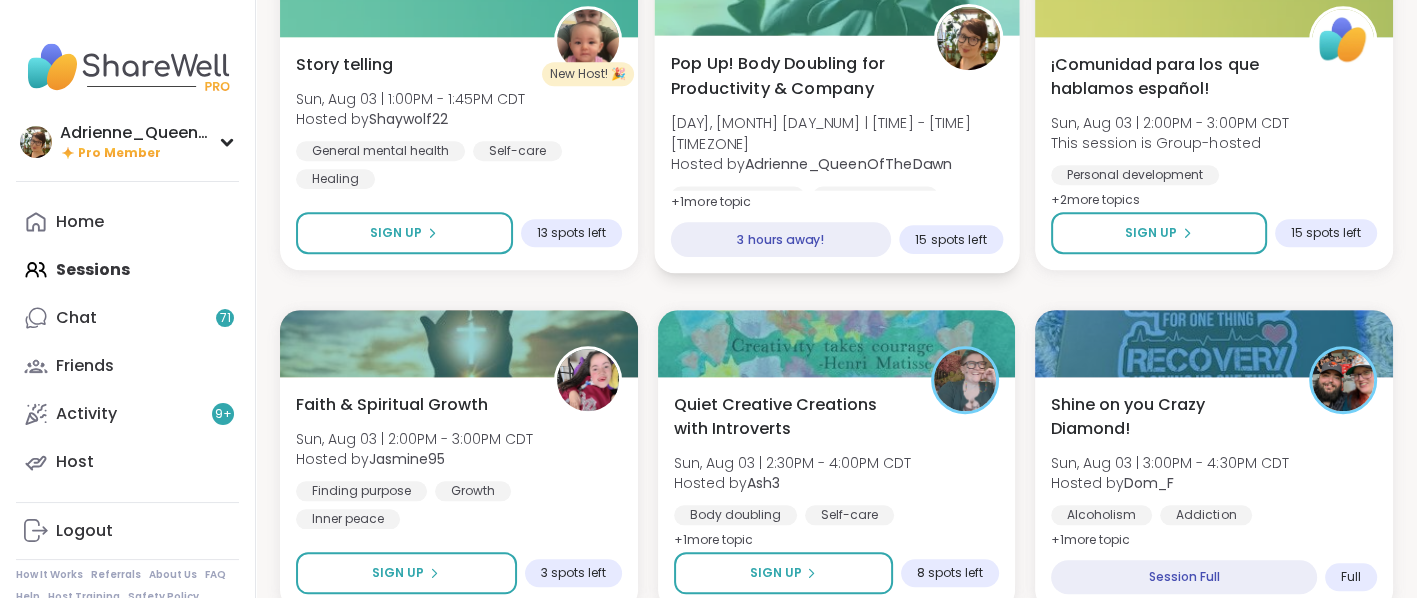 click on "Pop Up! Body Doubling for Productivity & Company Sun, Aug 03 | 1:30PM - 3:00PM CDT Hosted by  Adrienne_QueenOfTheDawn Good company Body doubling Goal-setting + 1  more topic" at bounding box center (836, 143) 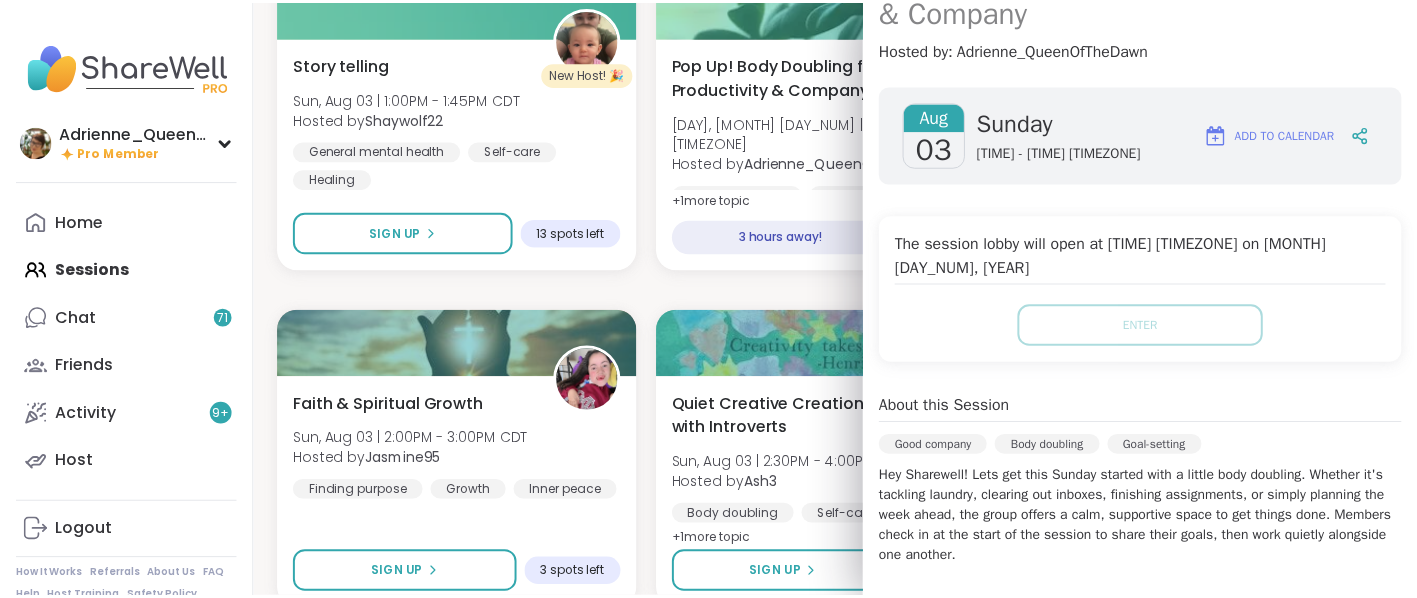 scroll, scrollTop: 0, scrollLeft: 0, axis: both 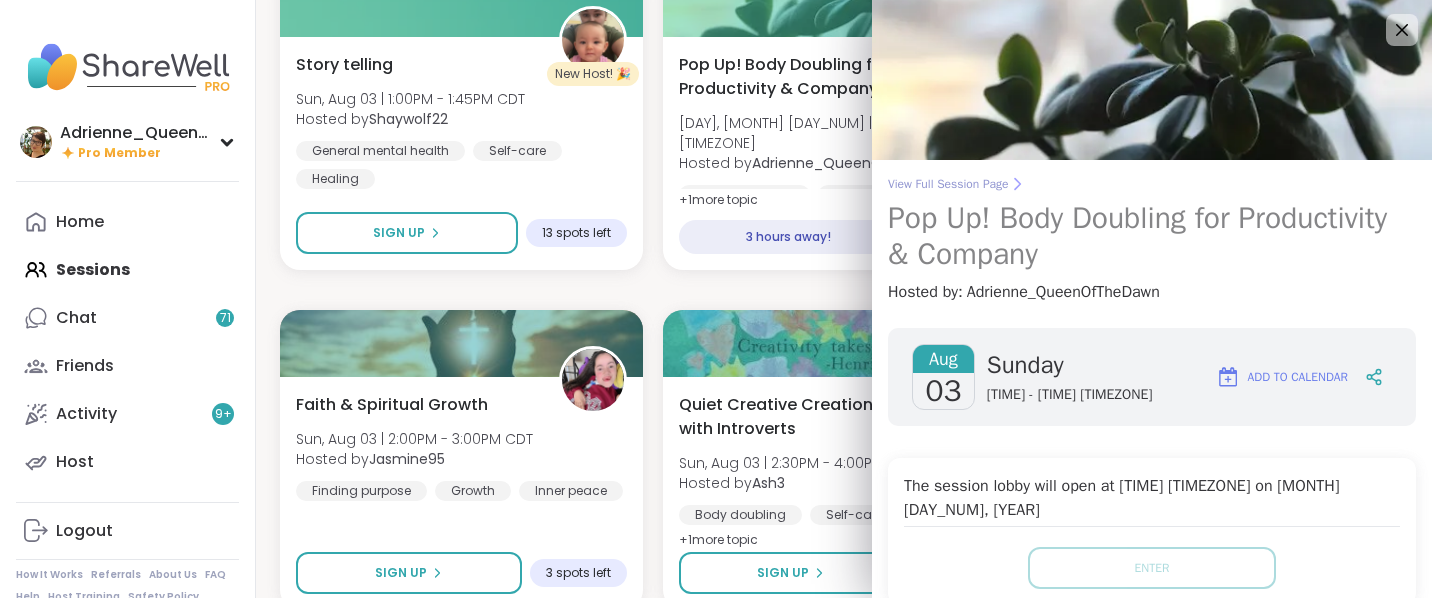 click on "View Full Session Page" at bounding box center [1152, 184] 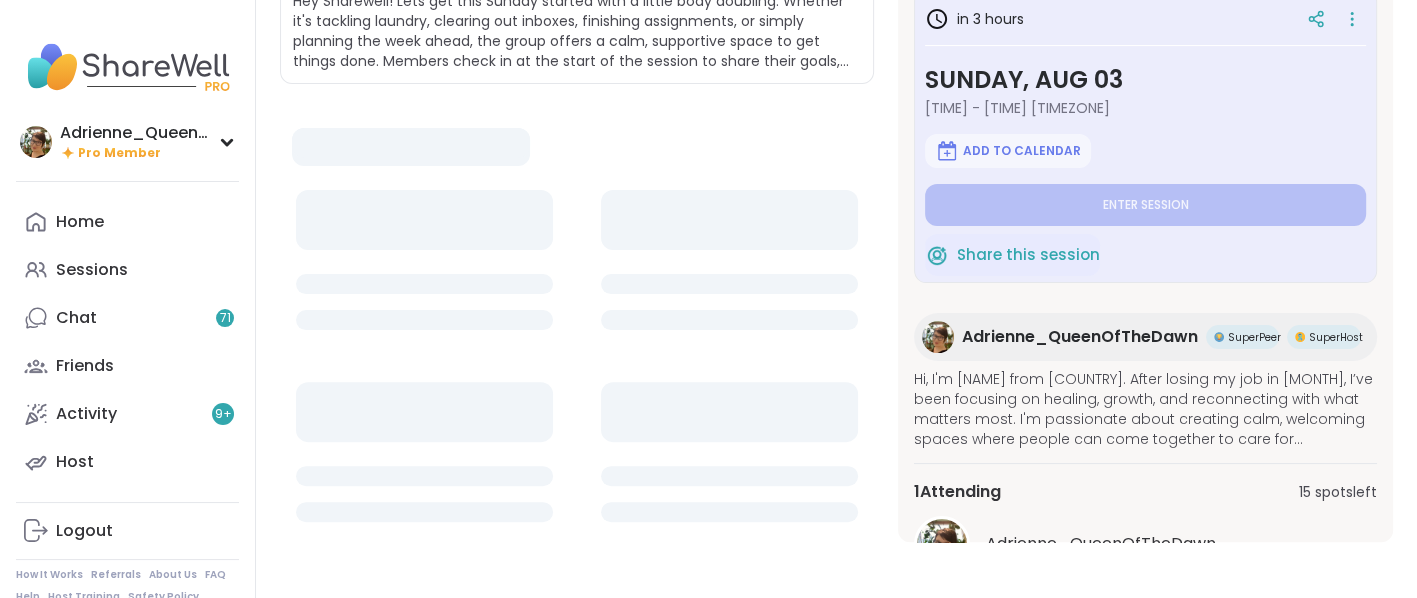 scroll, scrollTop: 0, scrollLeft: 0, axis: both 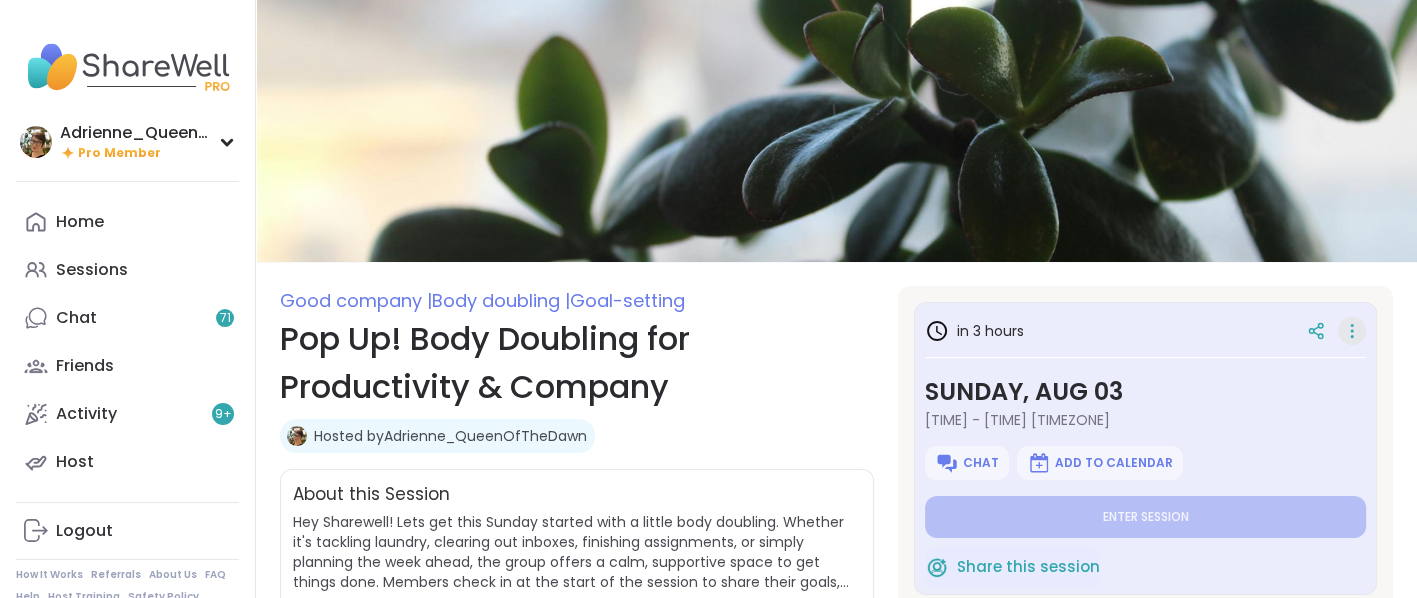 click 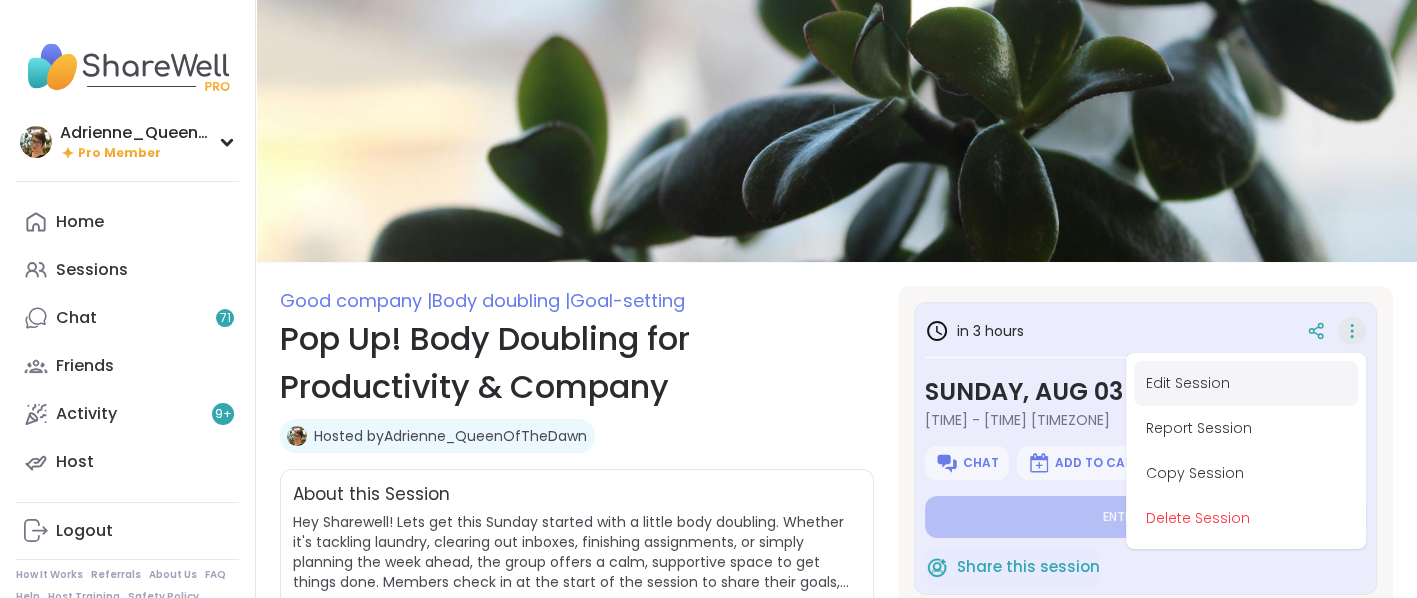 click on "Edit Session" at bounding box center (1246, 383) 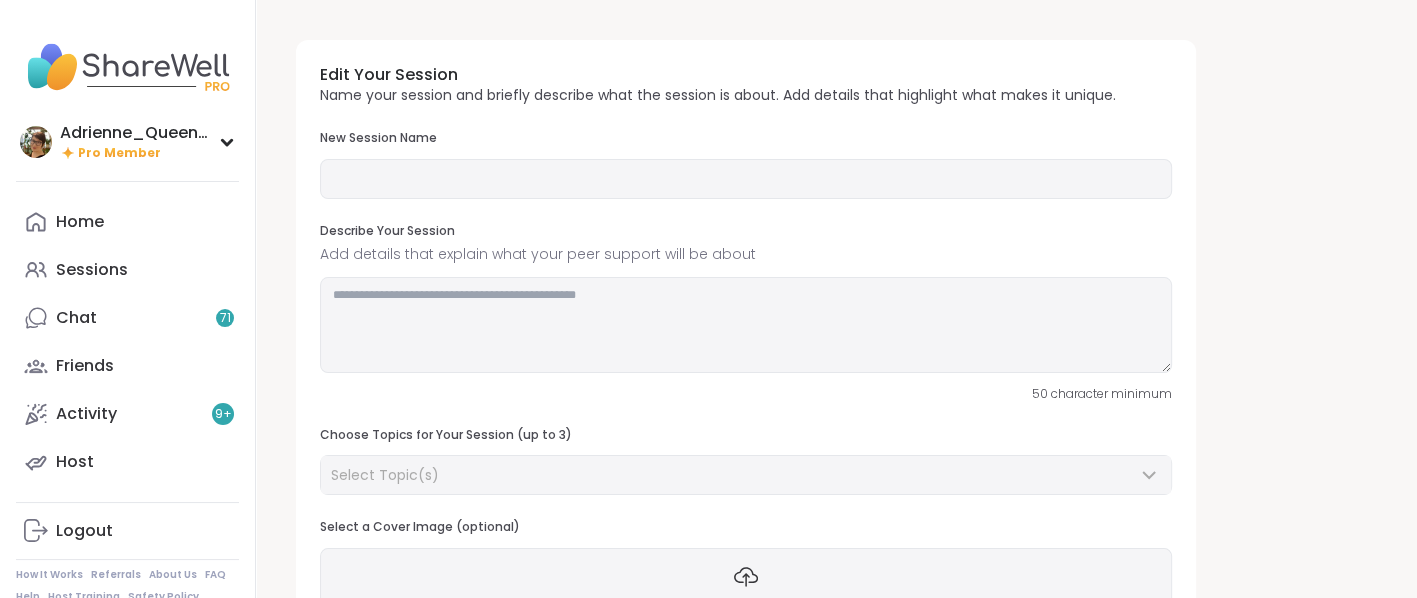 type on "**********" 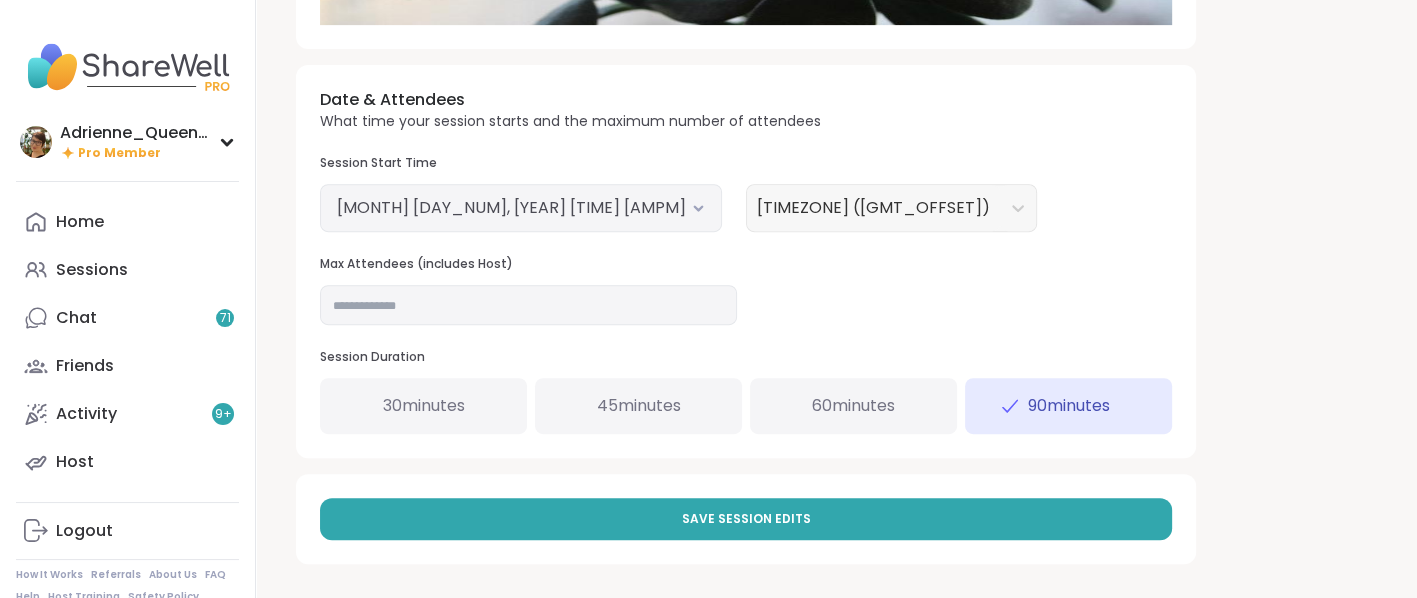 scroll, scrollTop: 704, scrollLeft: 0, axis: vertical 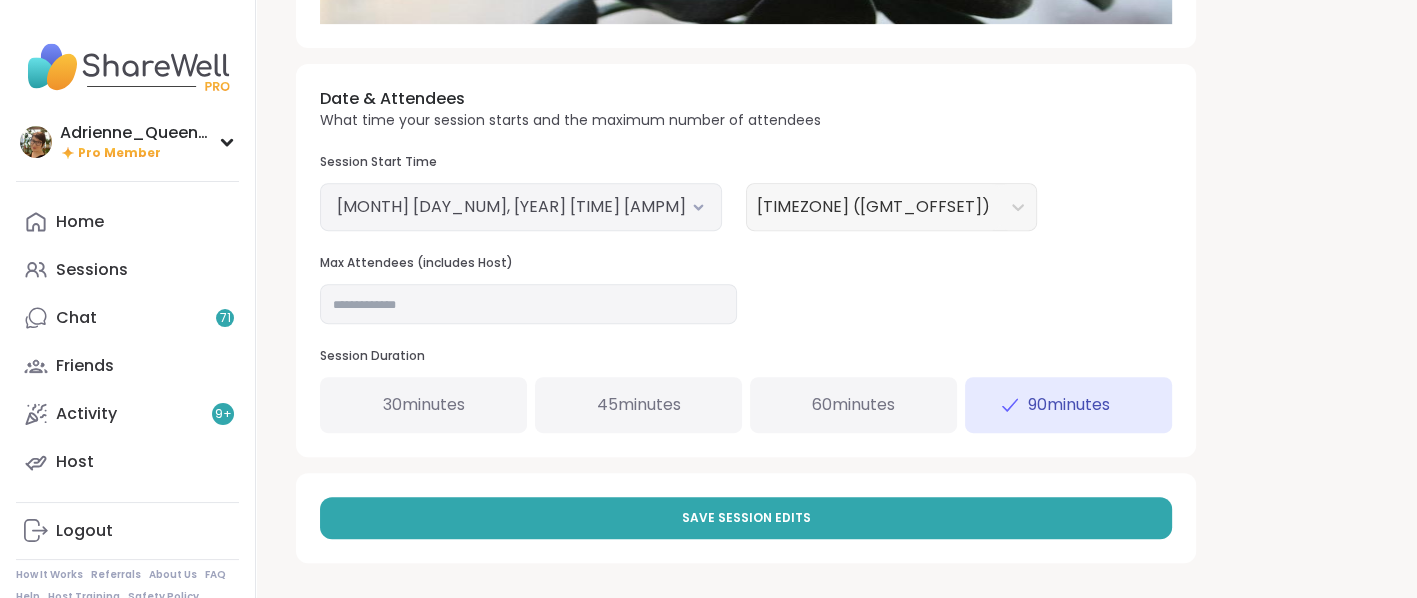 click on "60  minutes" at bounding box center (853, 405) 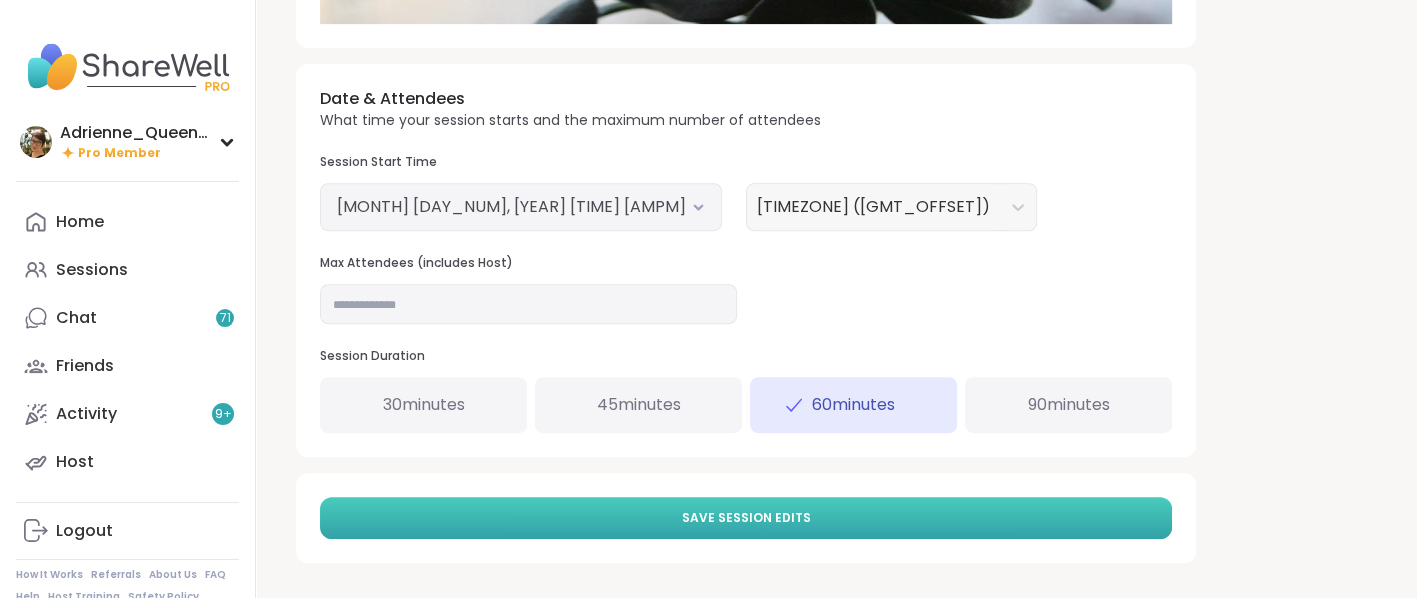 click on "Save Session Edits" at bounding box center [746, 518] 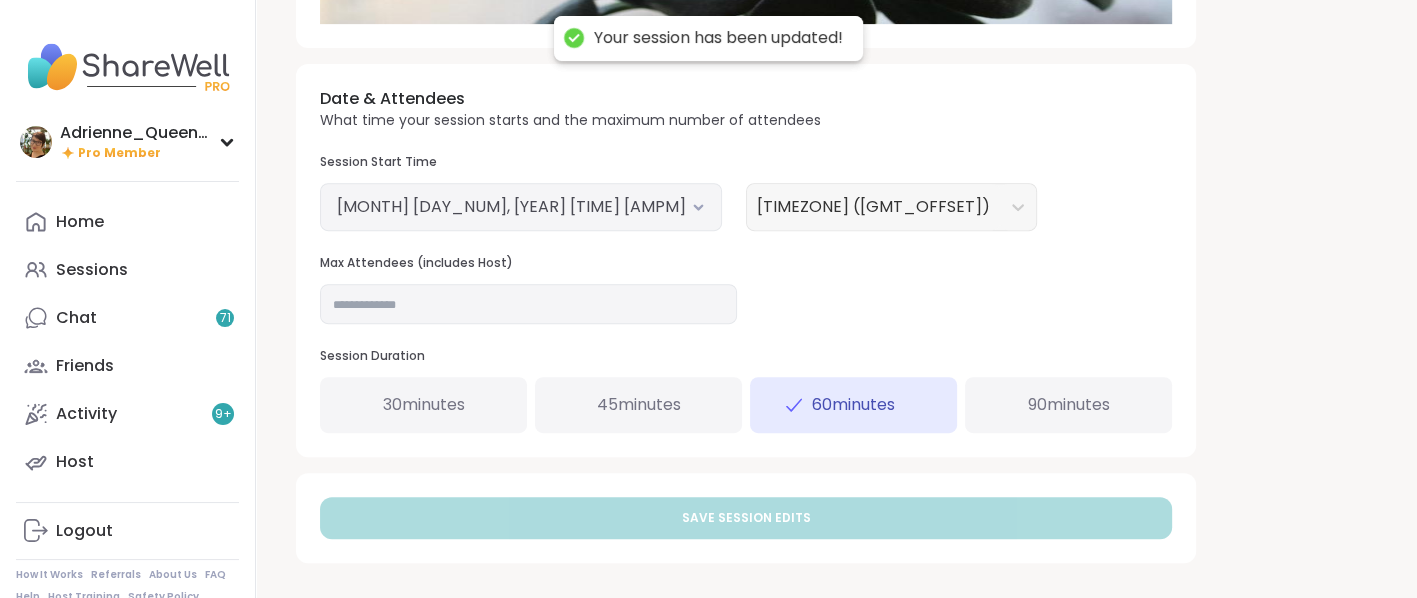 scroll, scrollTop: 0, scrollLeft: 0, axis: both 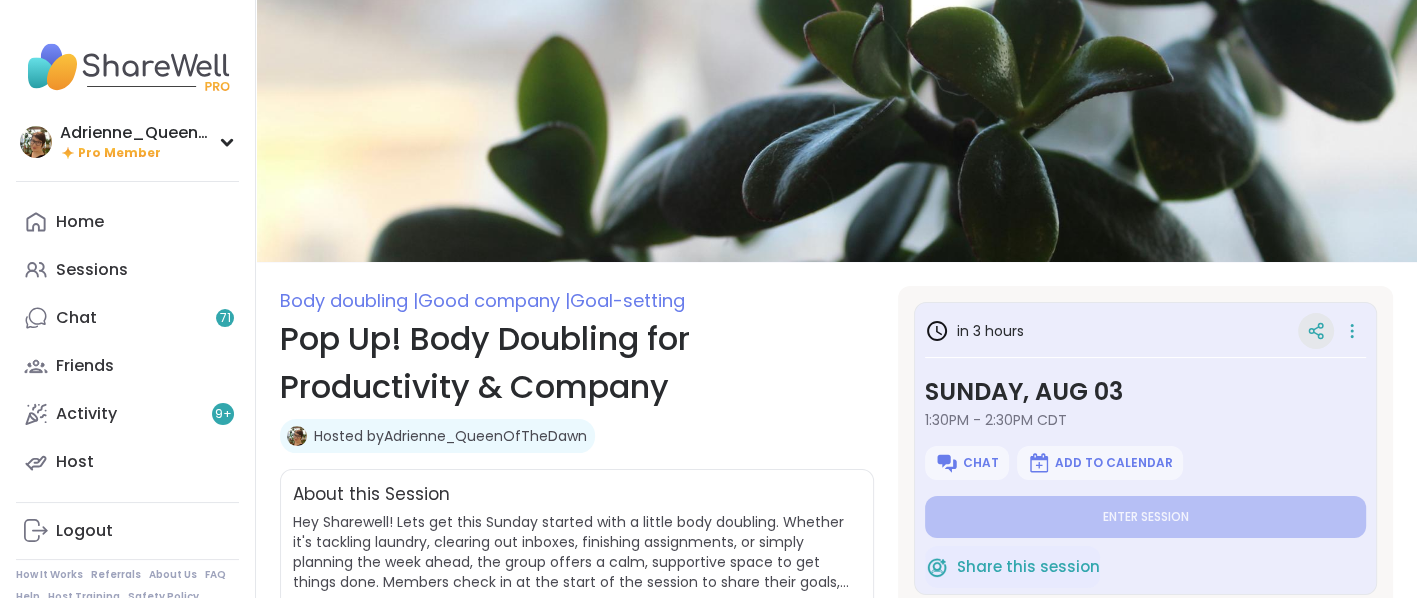 click 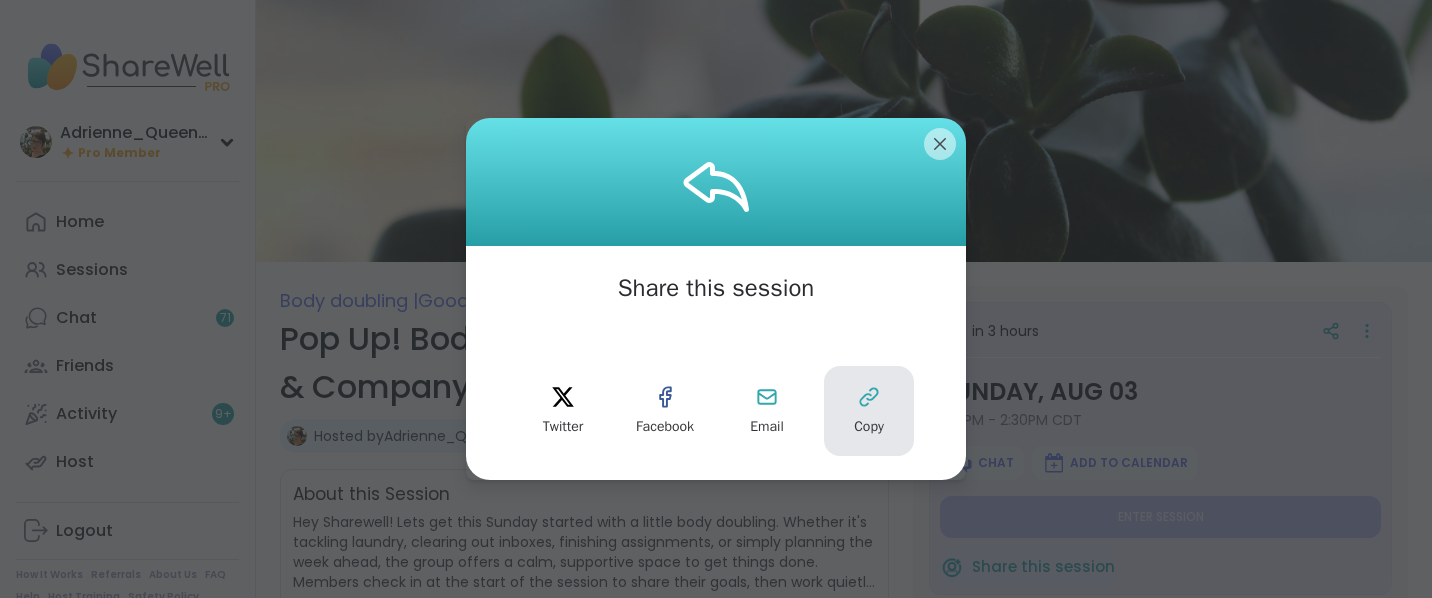 click on "Copy" at bounding box center (869, 411) 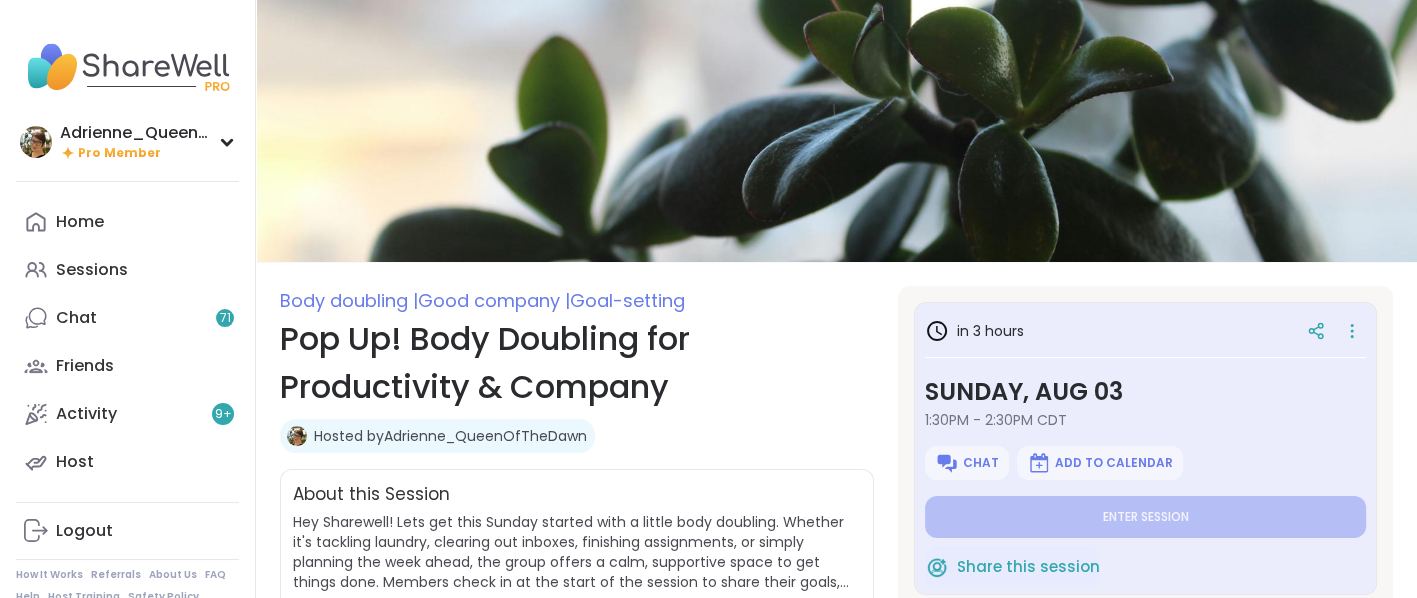 type on "*" 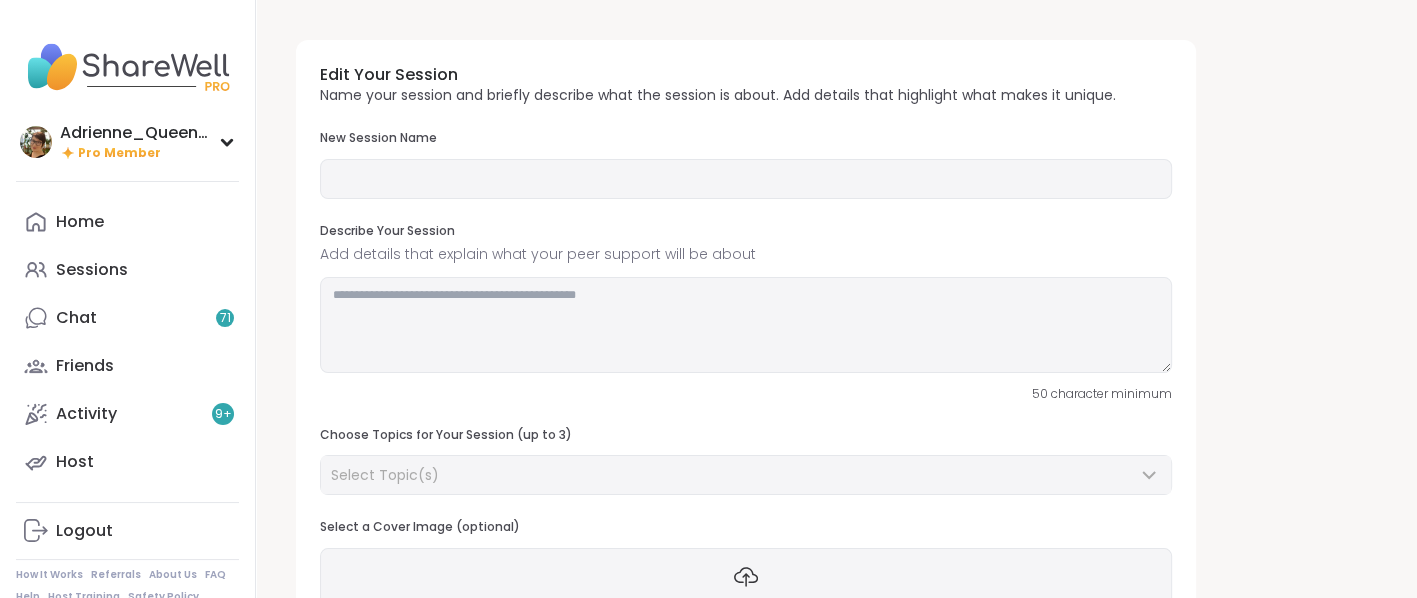 type on "**********" 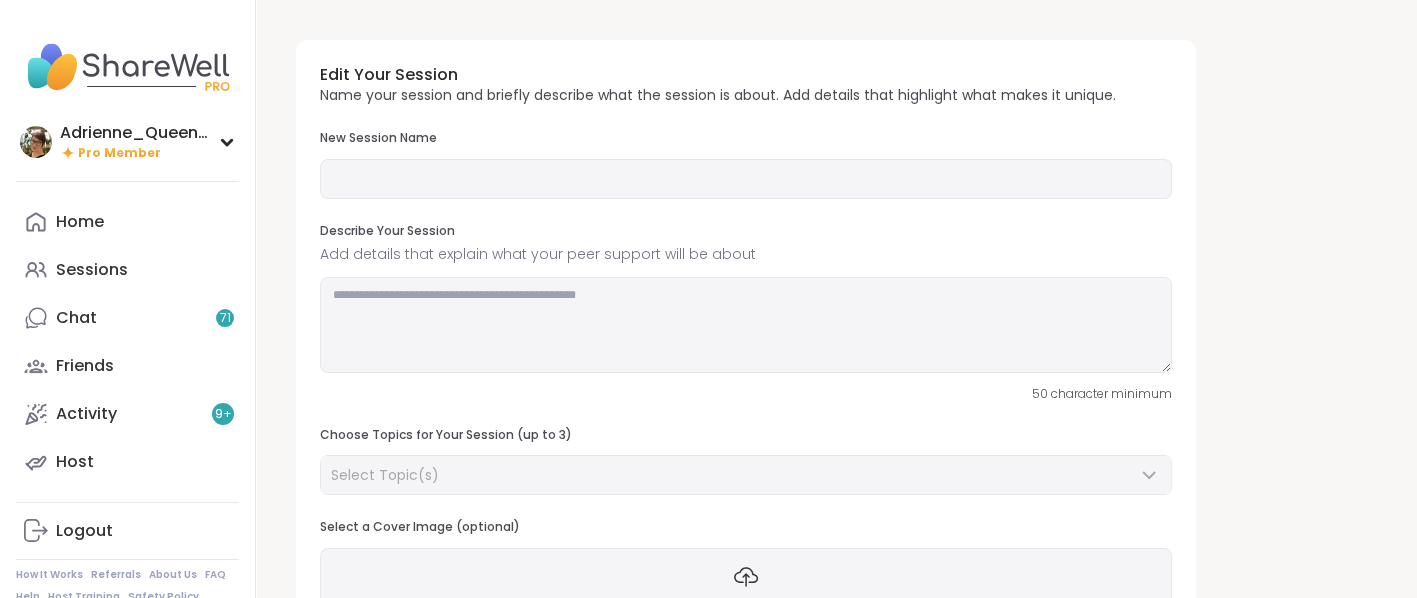type on "**********" 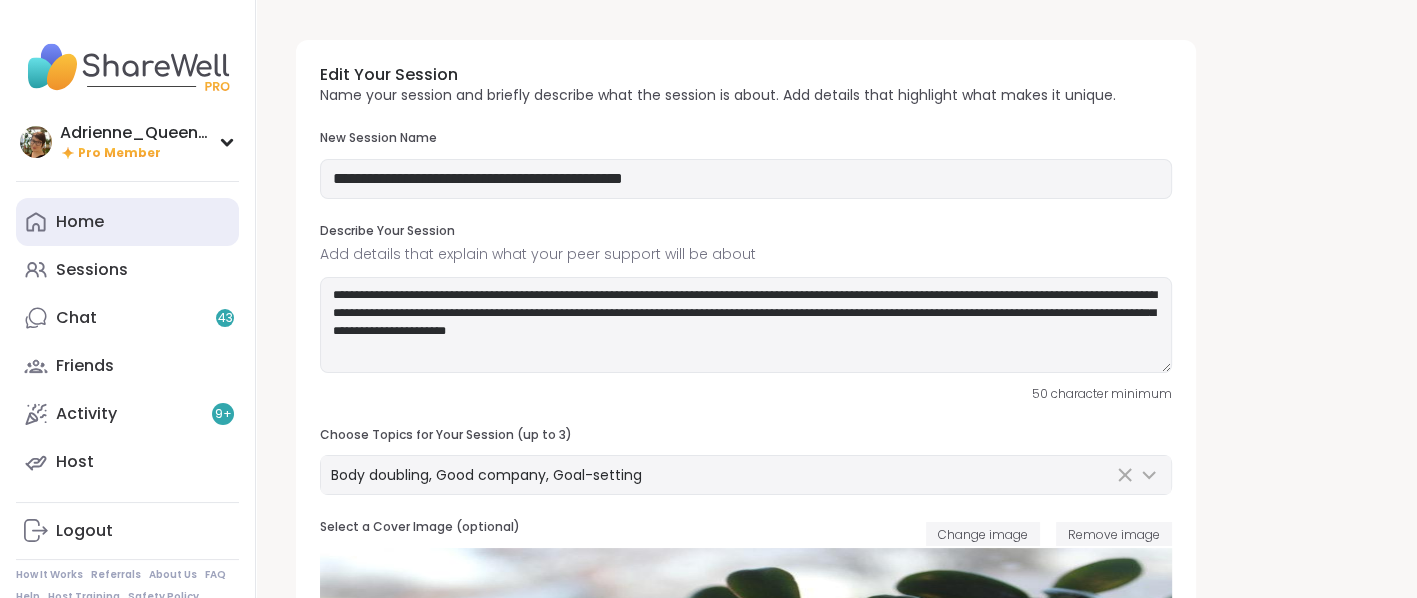 click on "Home" at bounding box center (127, 222) 